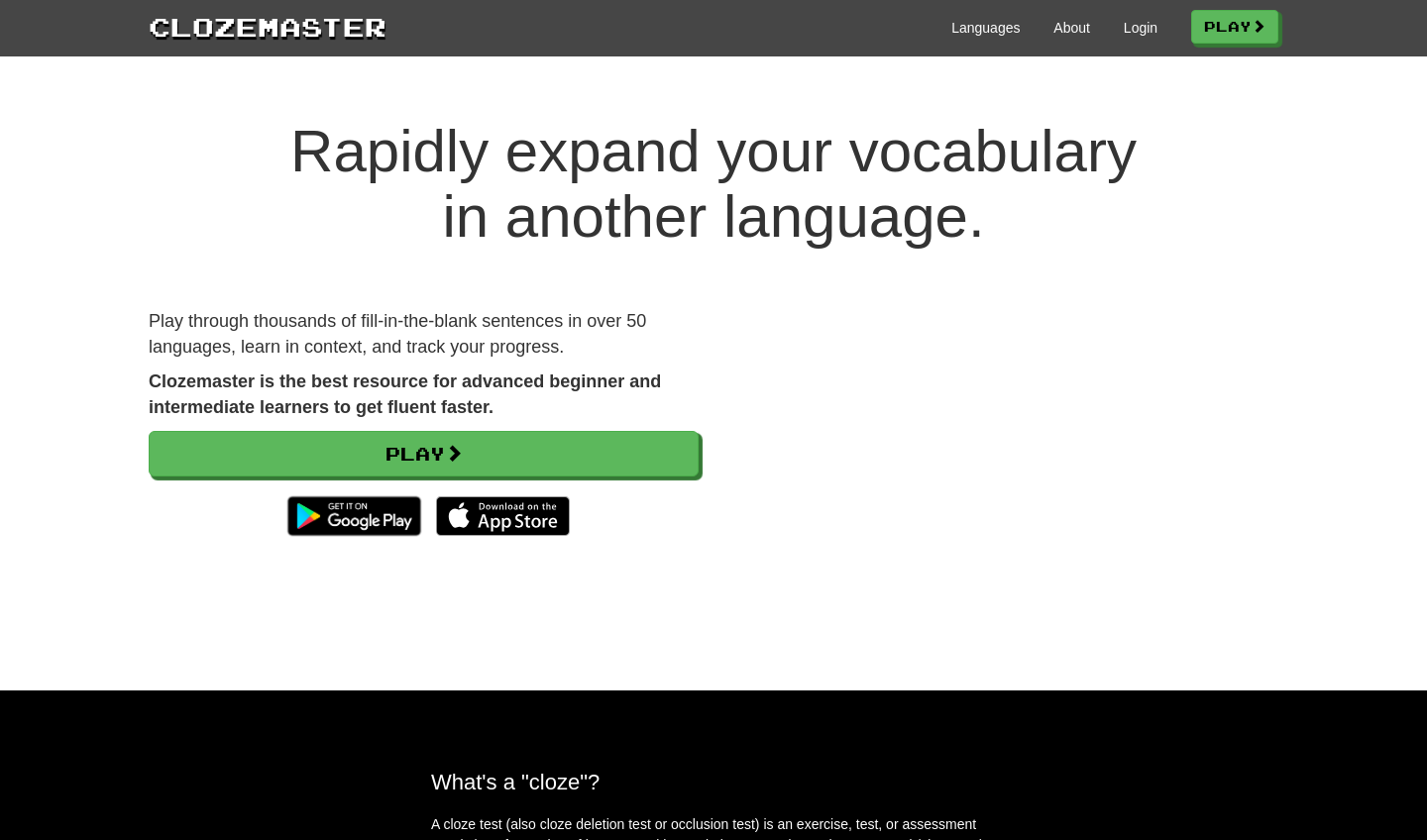scroll, scrollTop: 0, scrollLeft: 0, axis: both 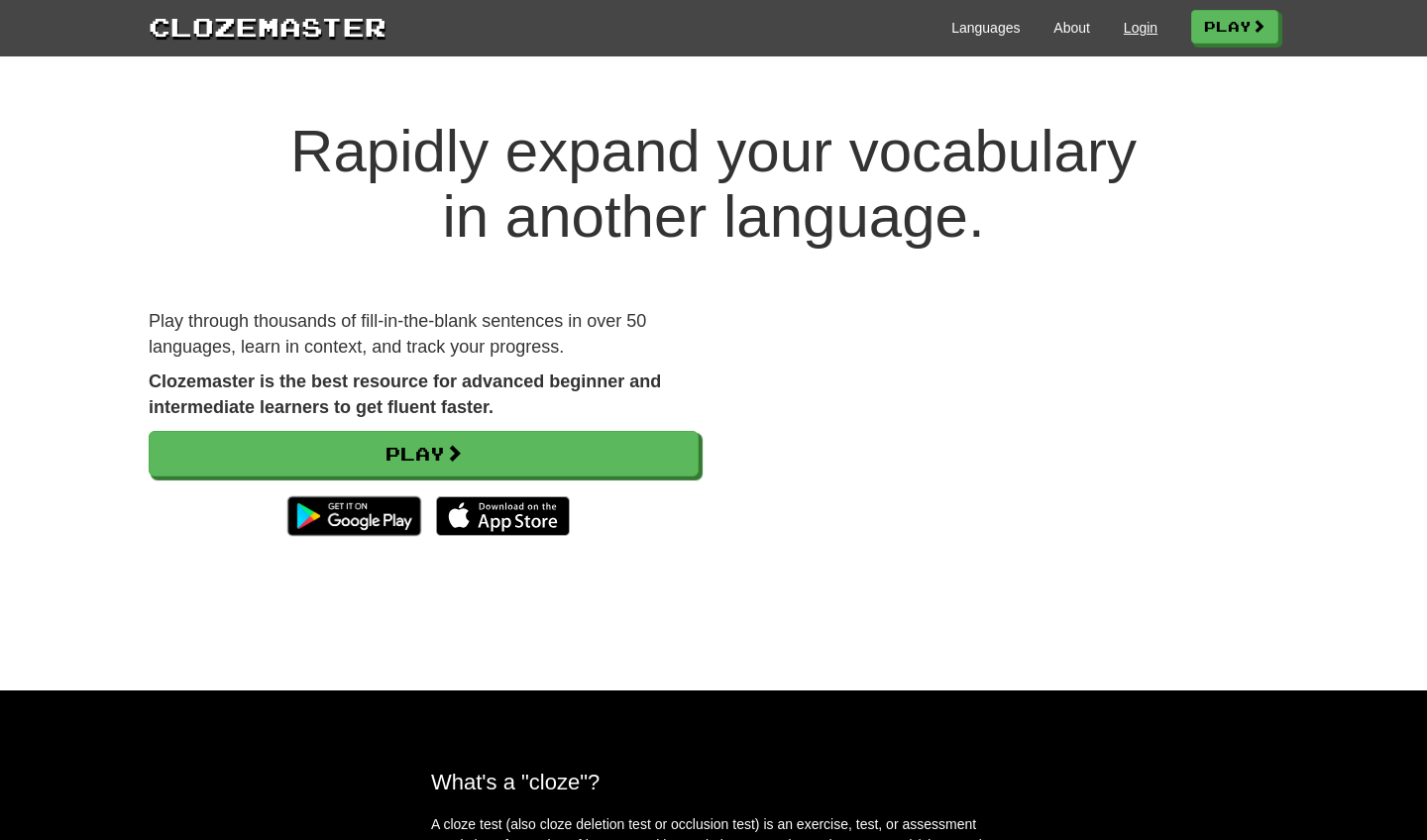 click on "Login" at bounding box center [1141, 28] 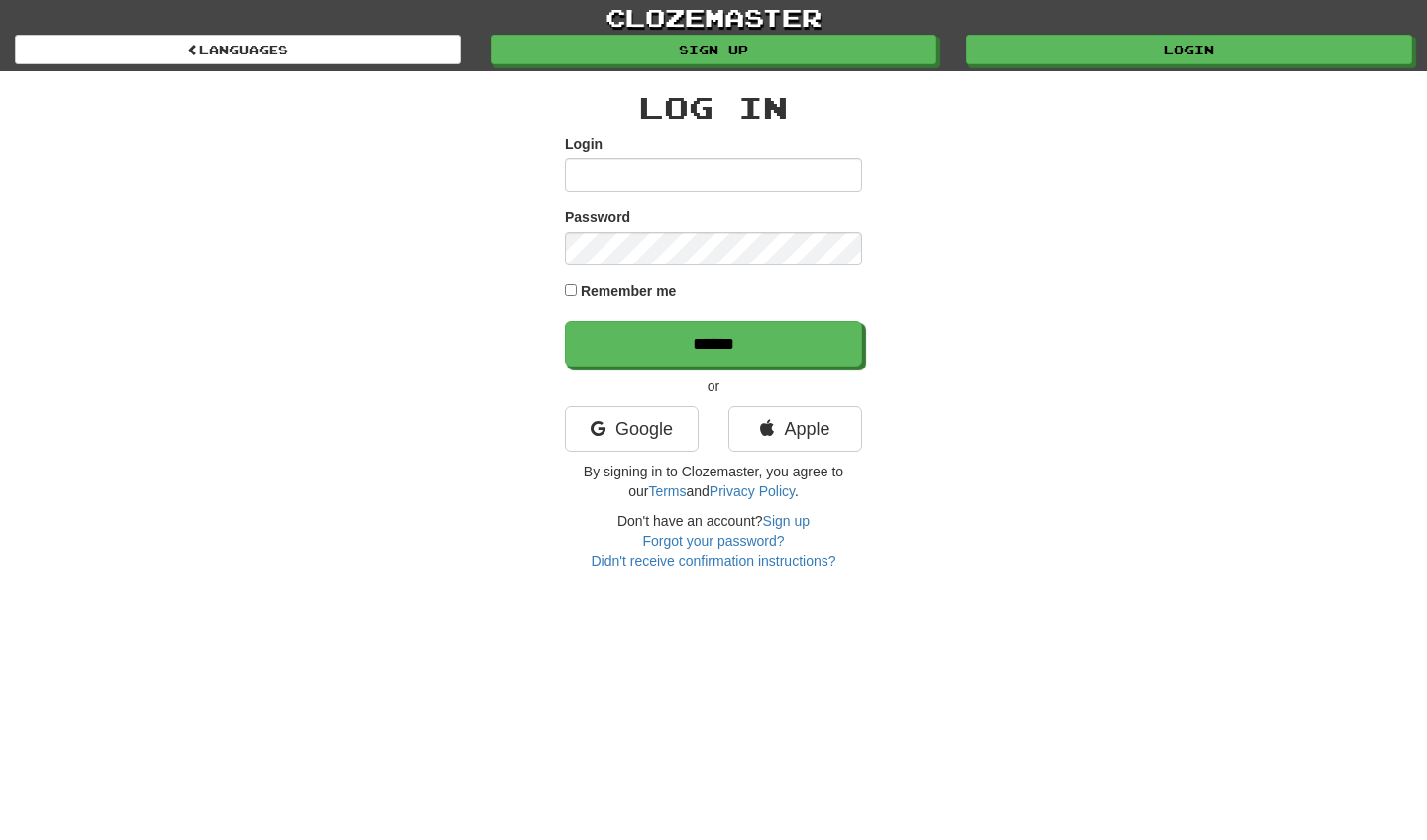 scroll, scrollTop: 0, scrollLeft: 0, axis: both 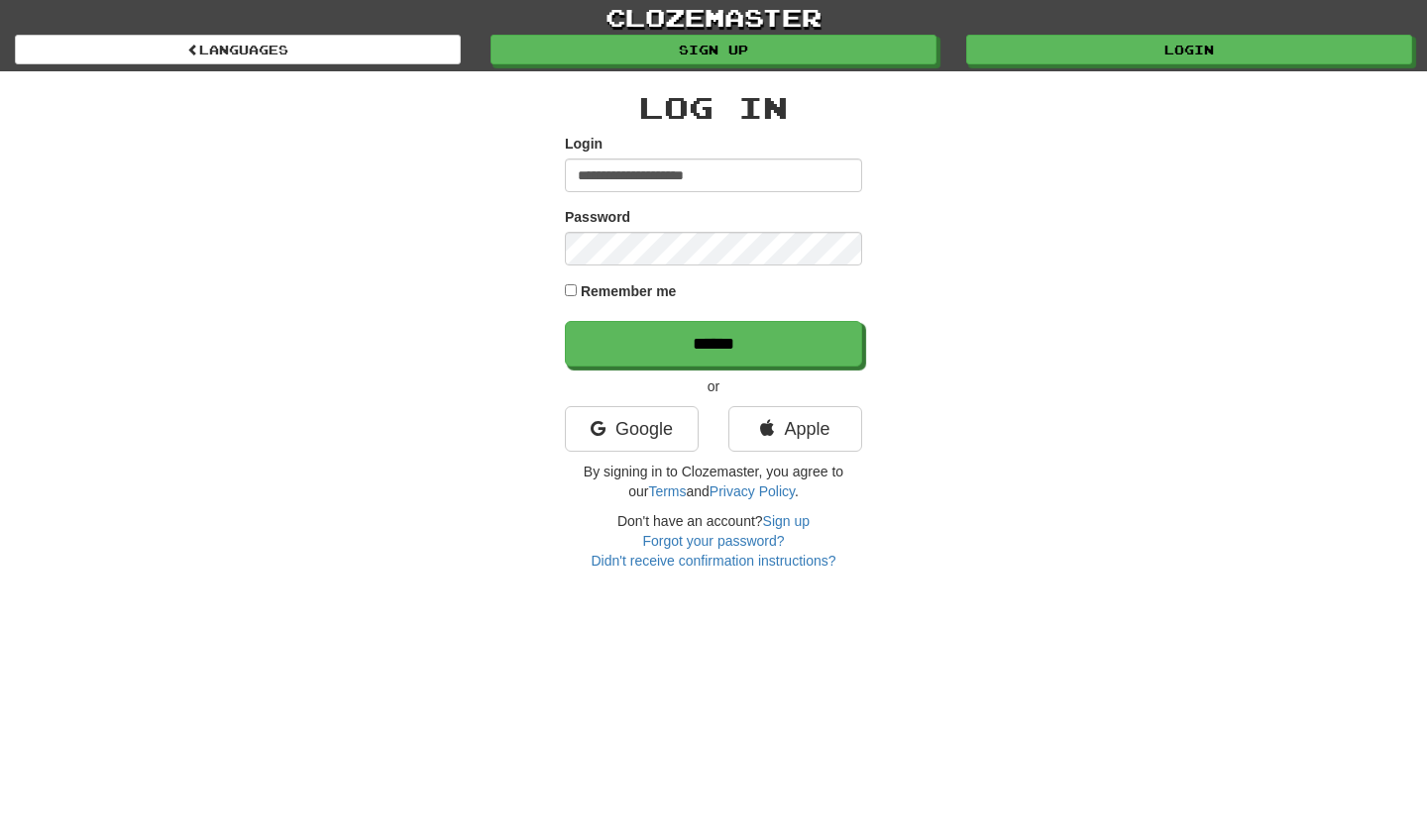 type on "**********" 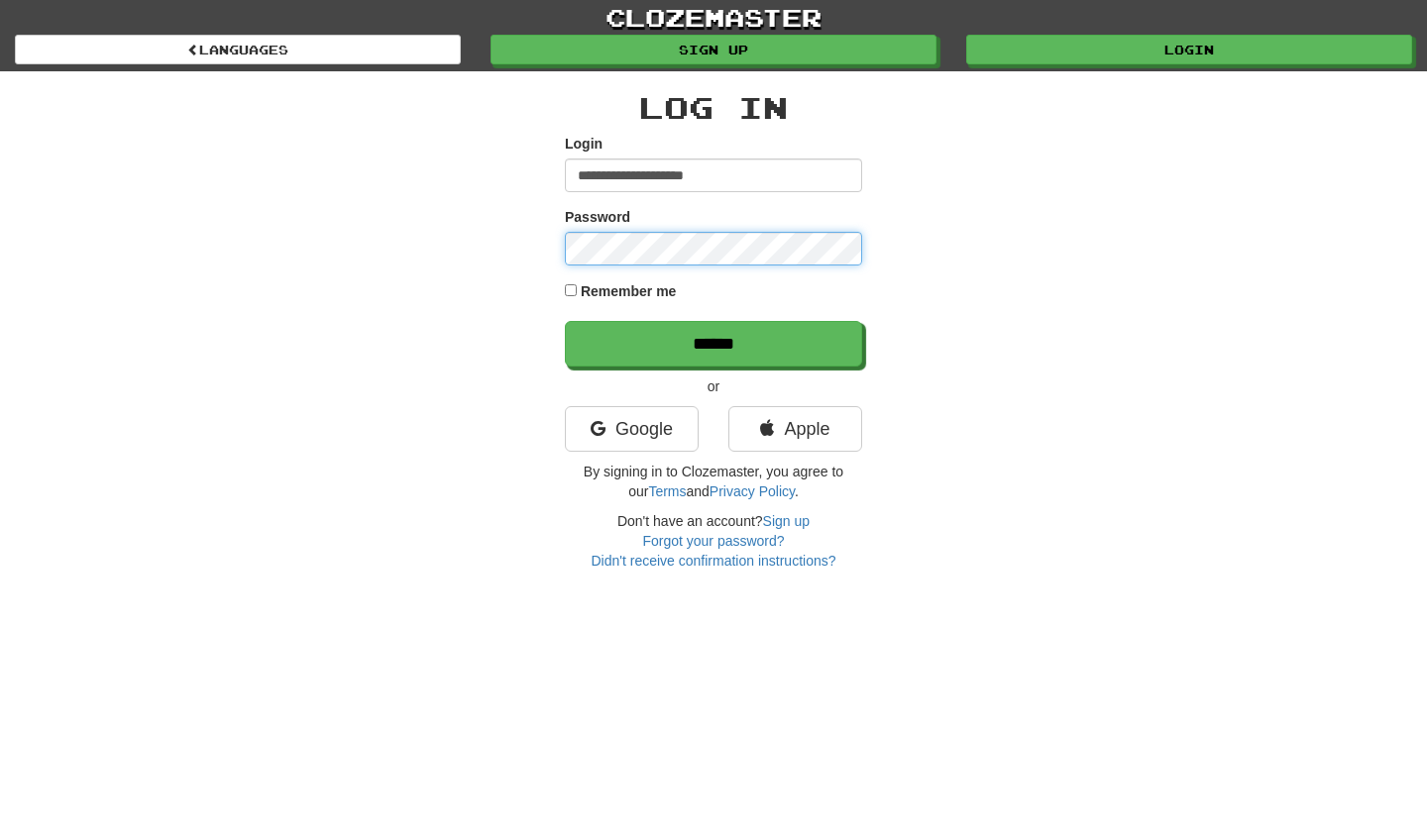 click on "******" at bounding box center (714, 344) 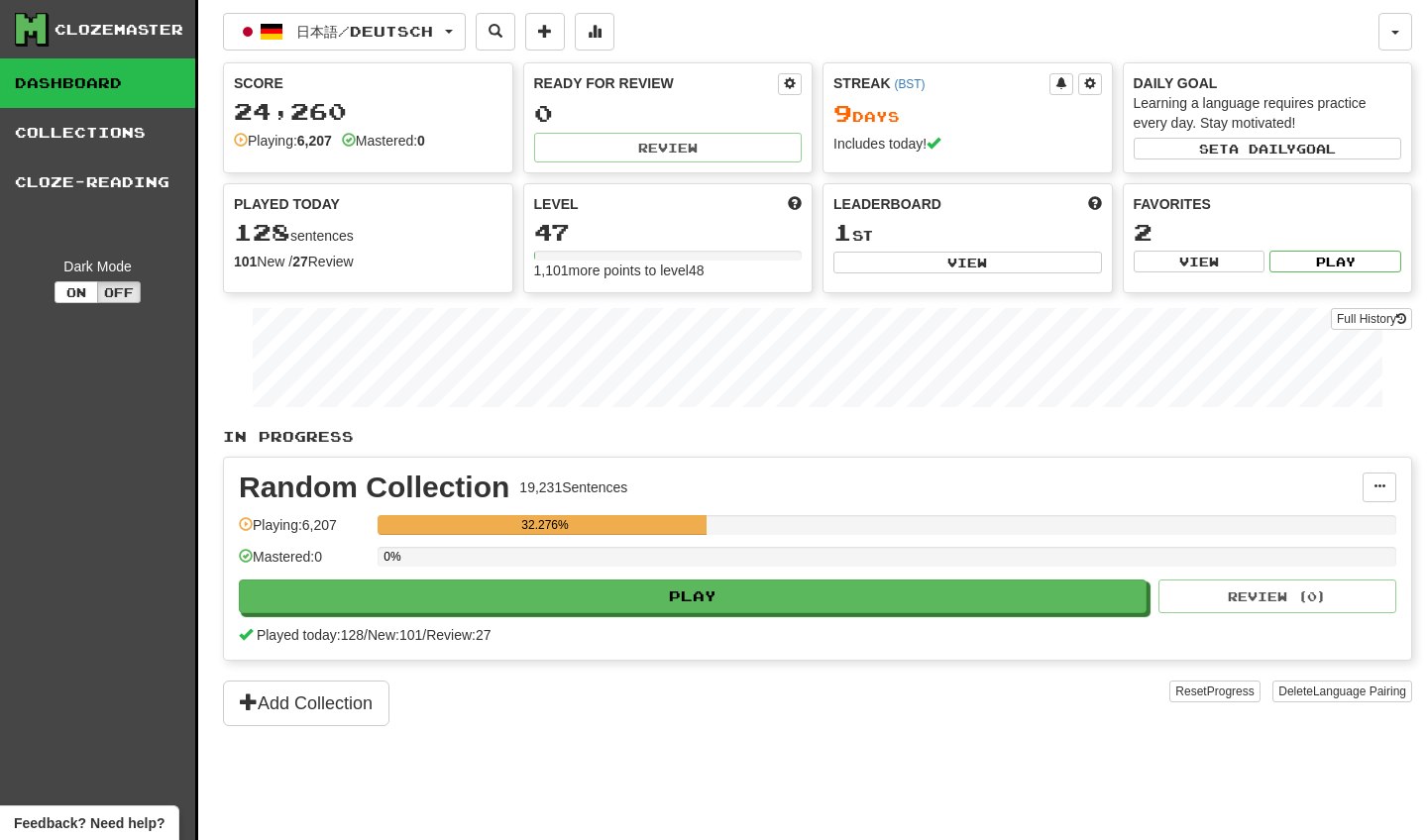 scroll, scrollTop: 0, scrollLeft: 0, axis: both 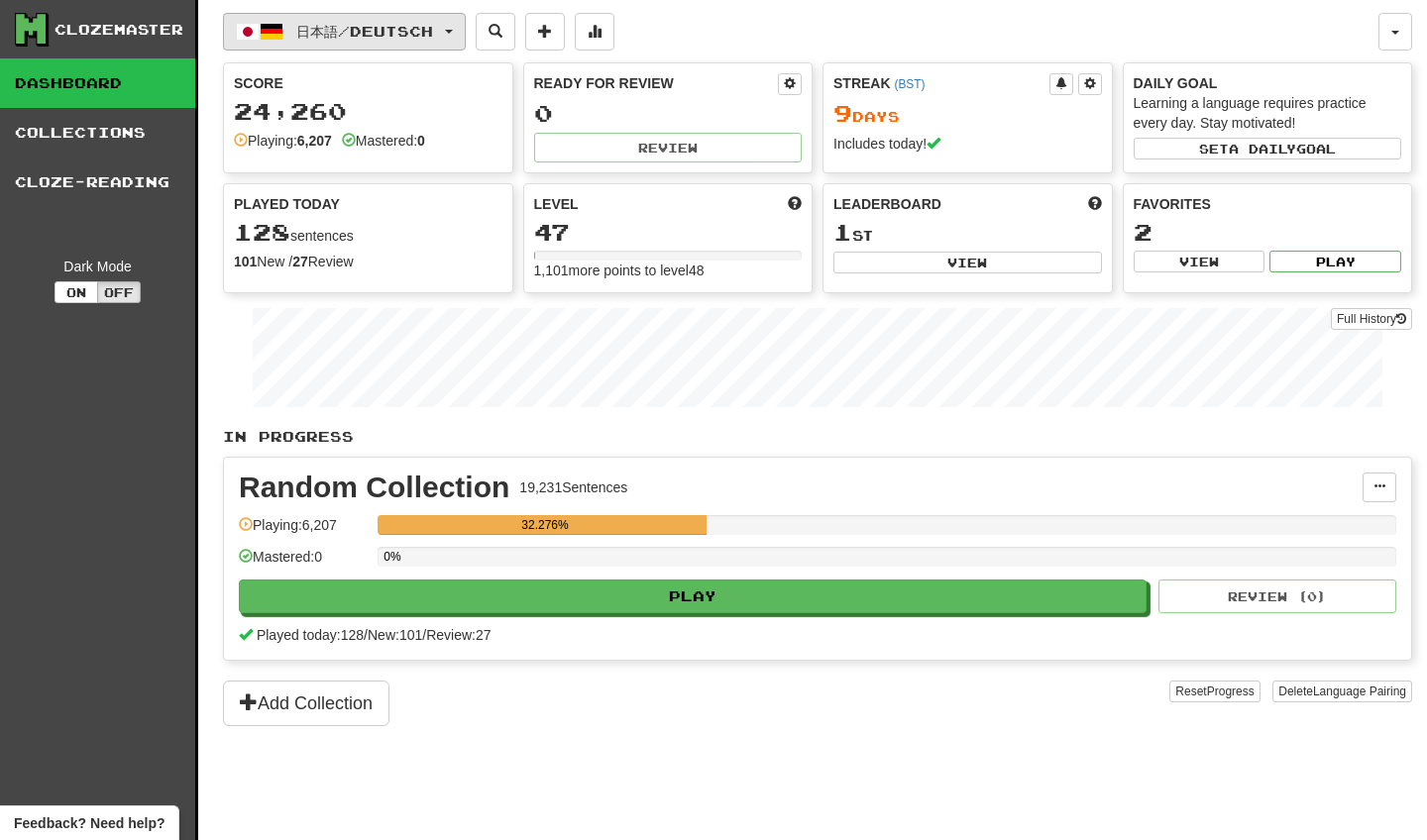 click on "日本語  /  Deutsch" 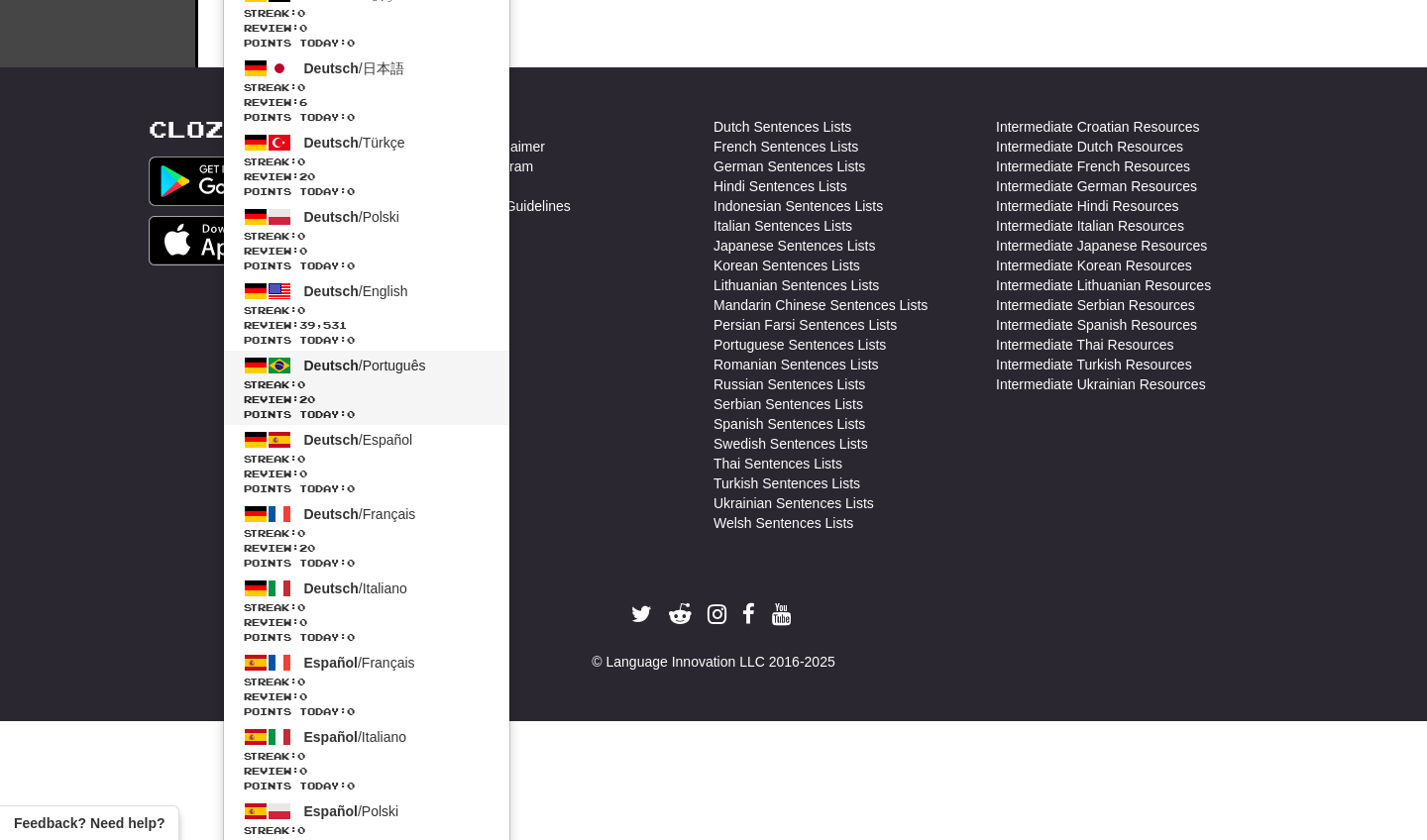 scroll, scrollTop: 823, scrollLeft: 0, axis: vertical 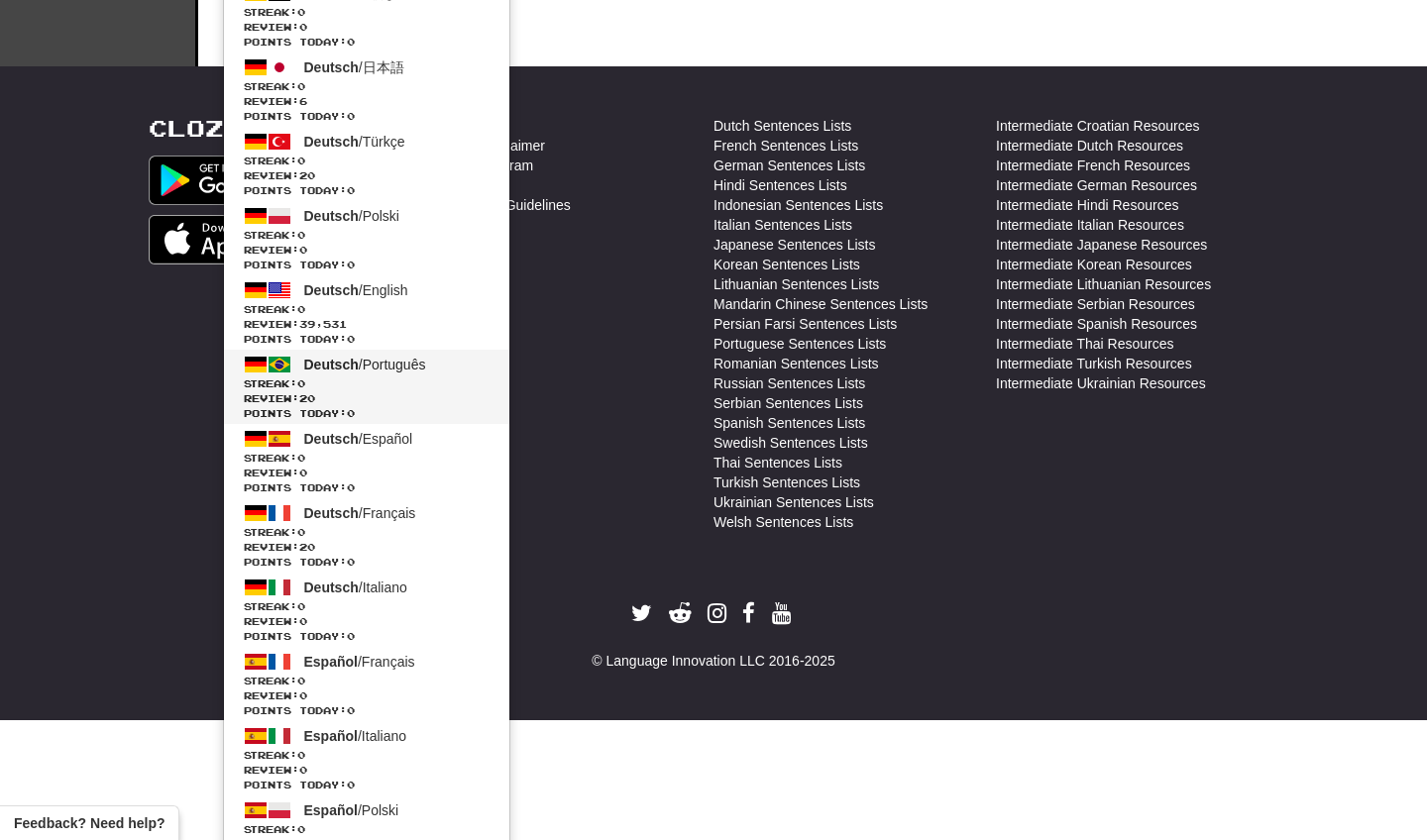 click on "Review:  20" 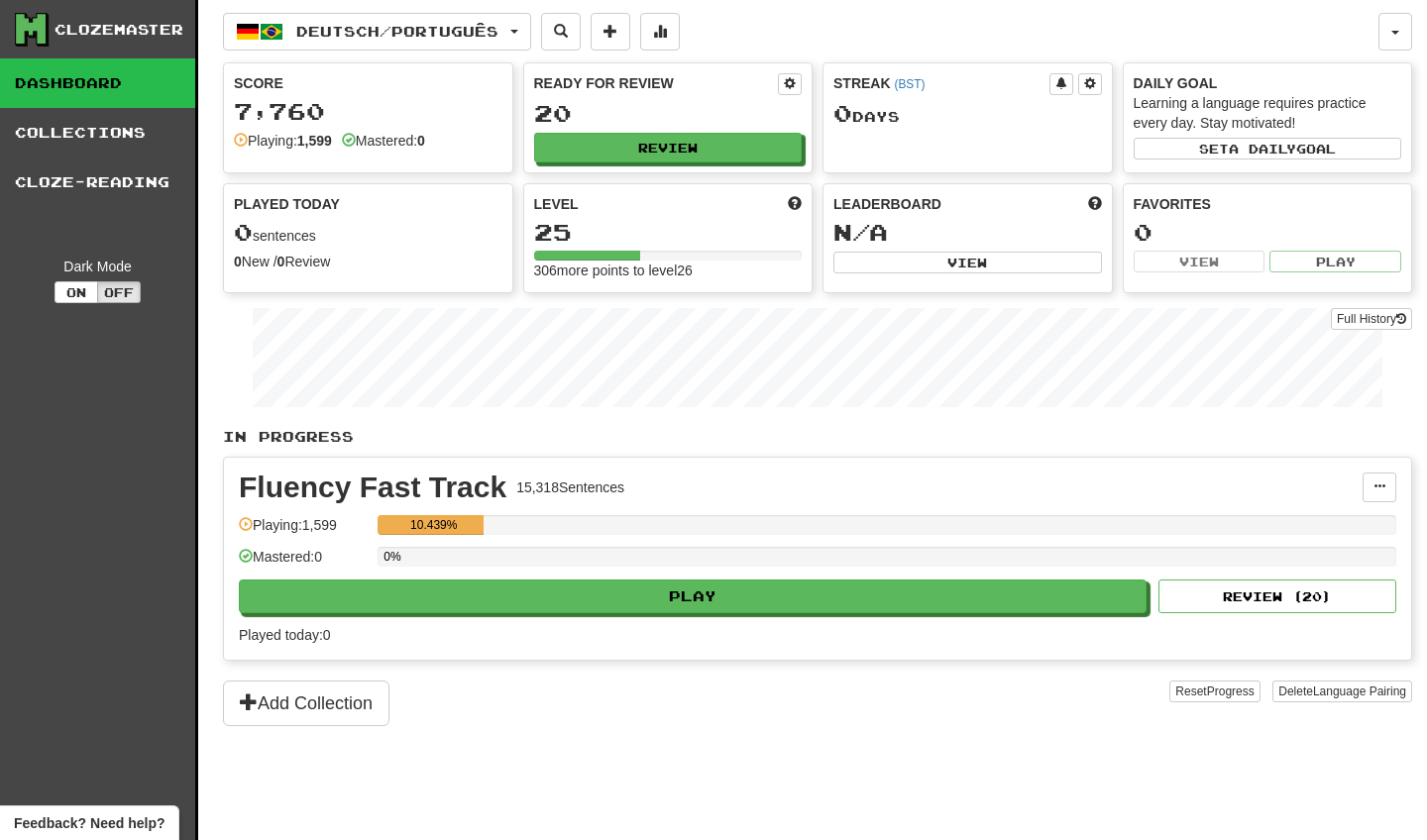 scroll, scrollTop: 0, scrollLeft: 0, axis: both 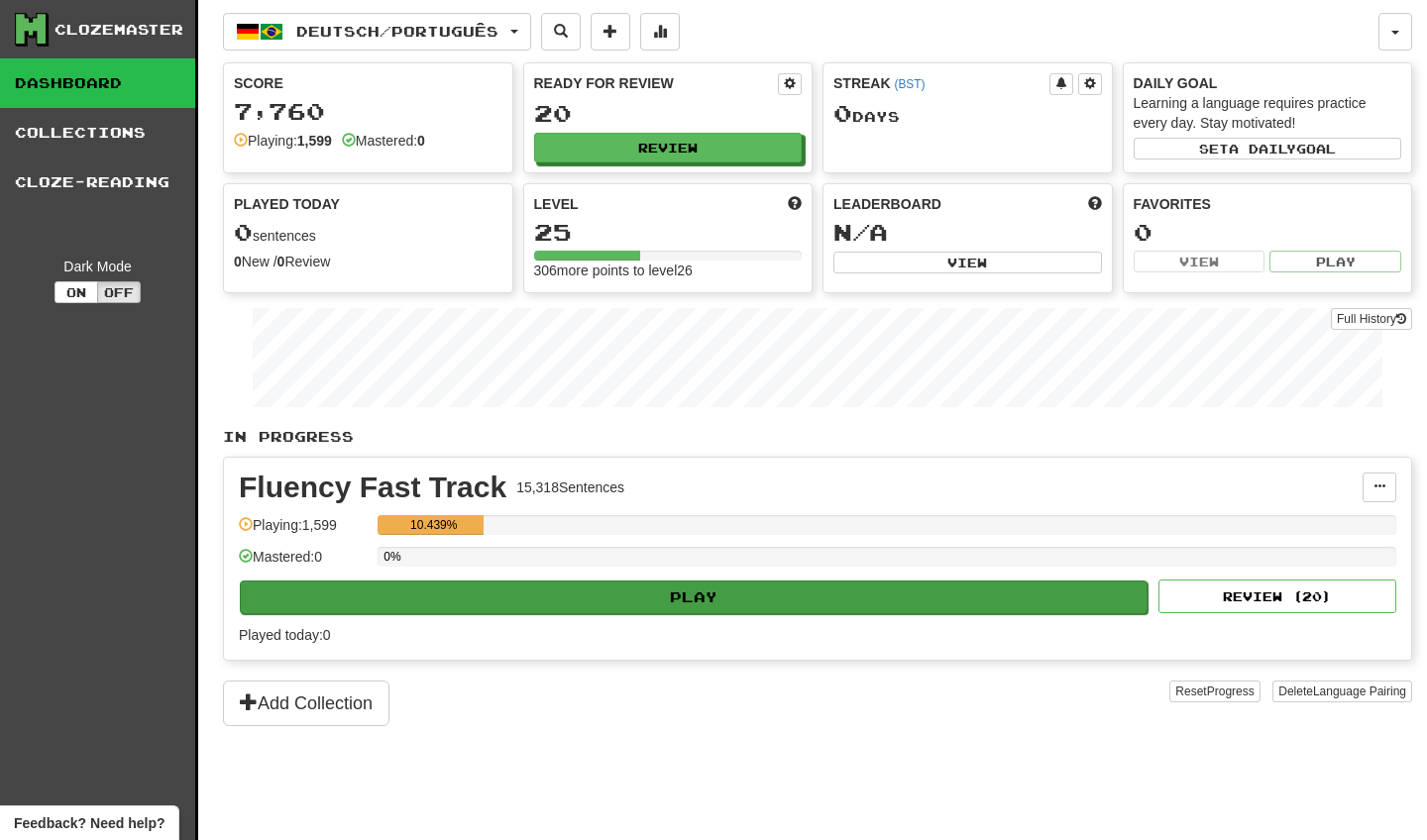 click on "Play" at bounding box center (694, 597) 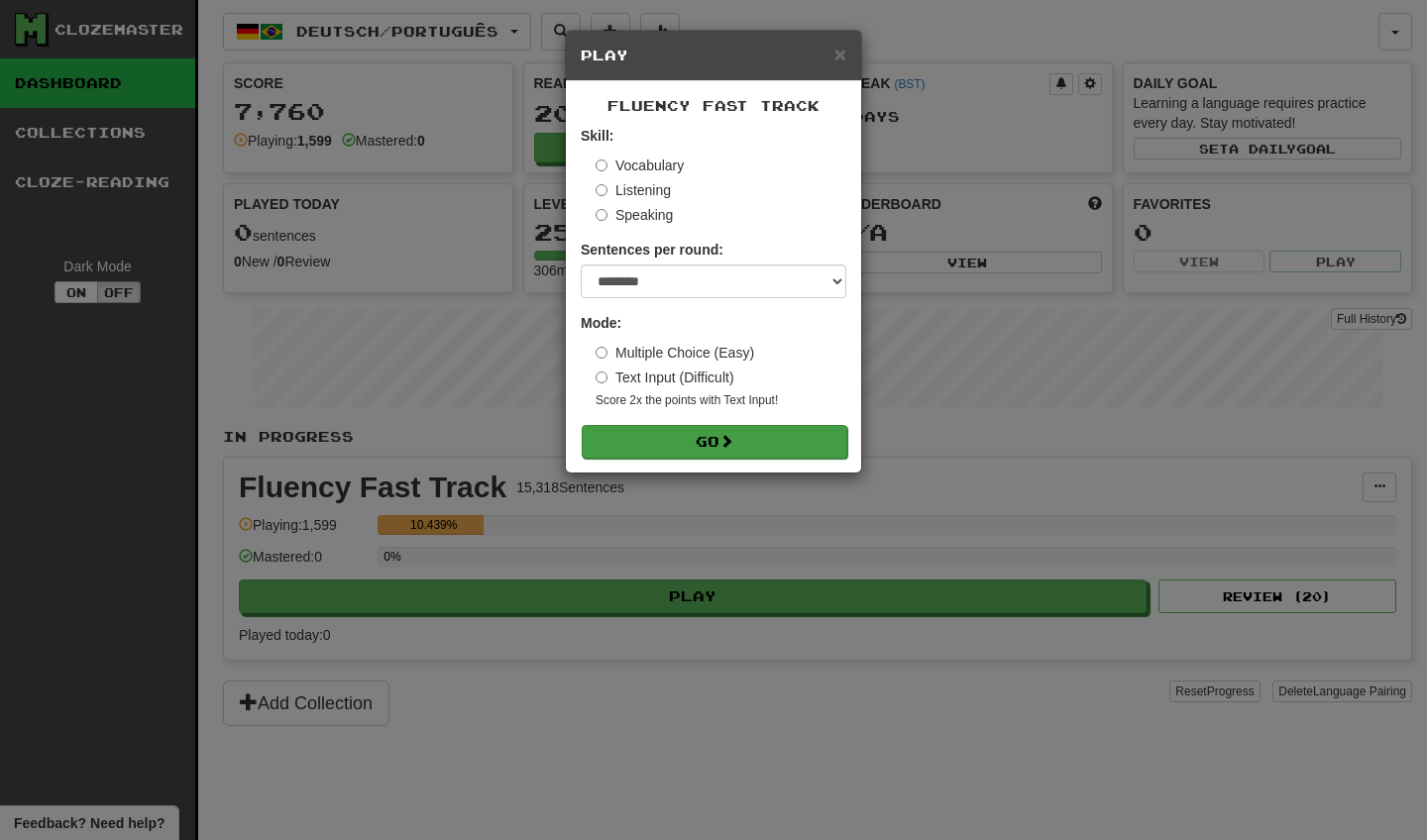 click on "Go" at bounding box center [714, 442] 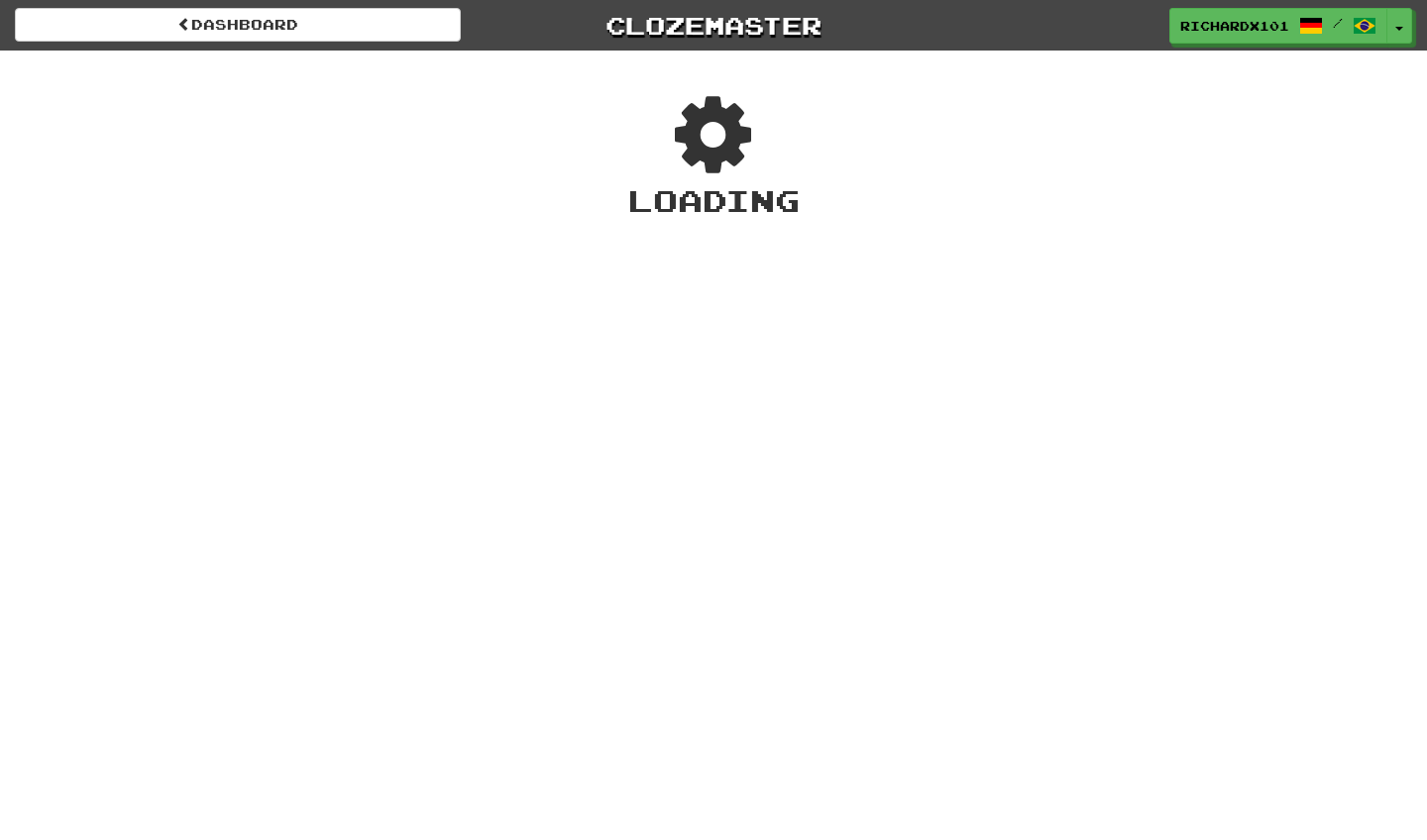 scroll, scrollTop: 0, scrollLeft: 0, axis: both 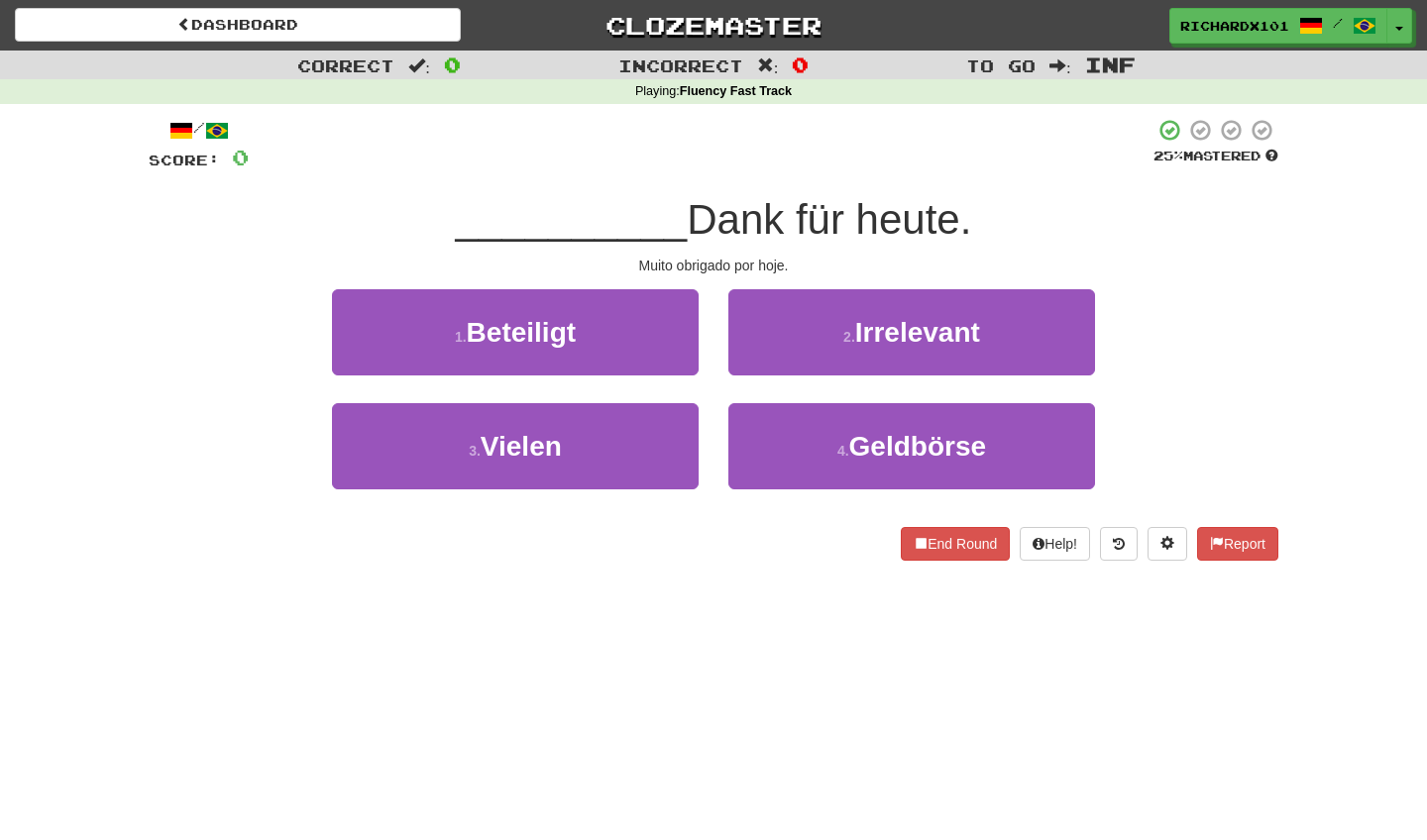 click on "3 .  Vielen" at bounding box center [515, 446] 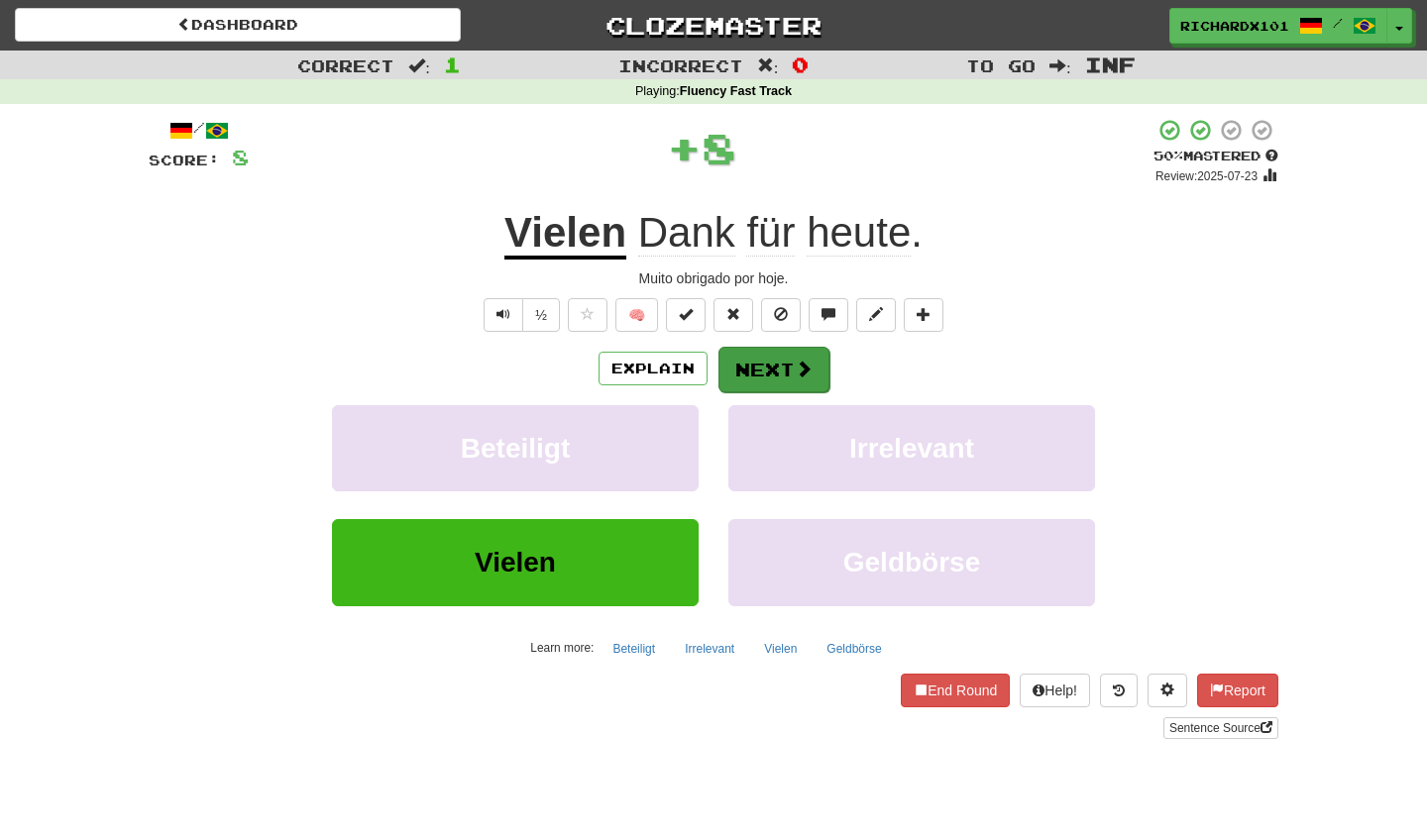 click on "Next" at bounding box center (774, 369) 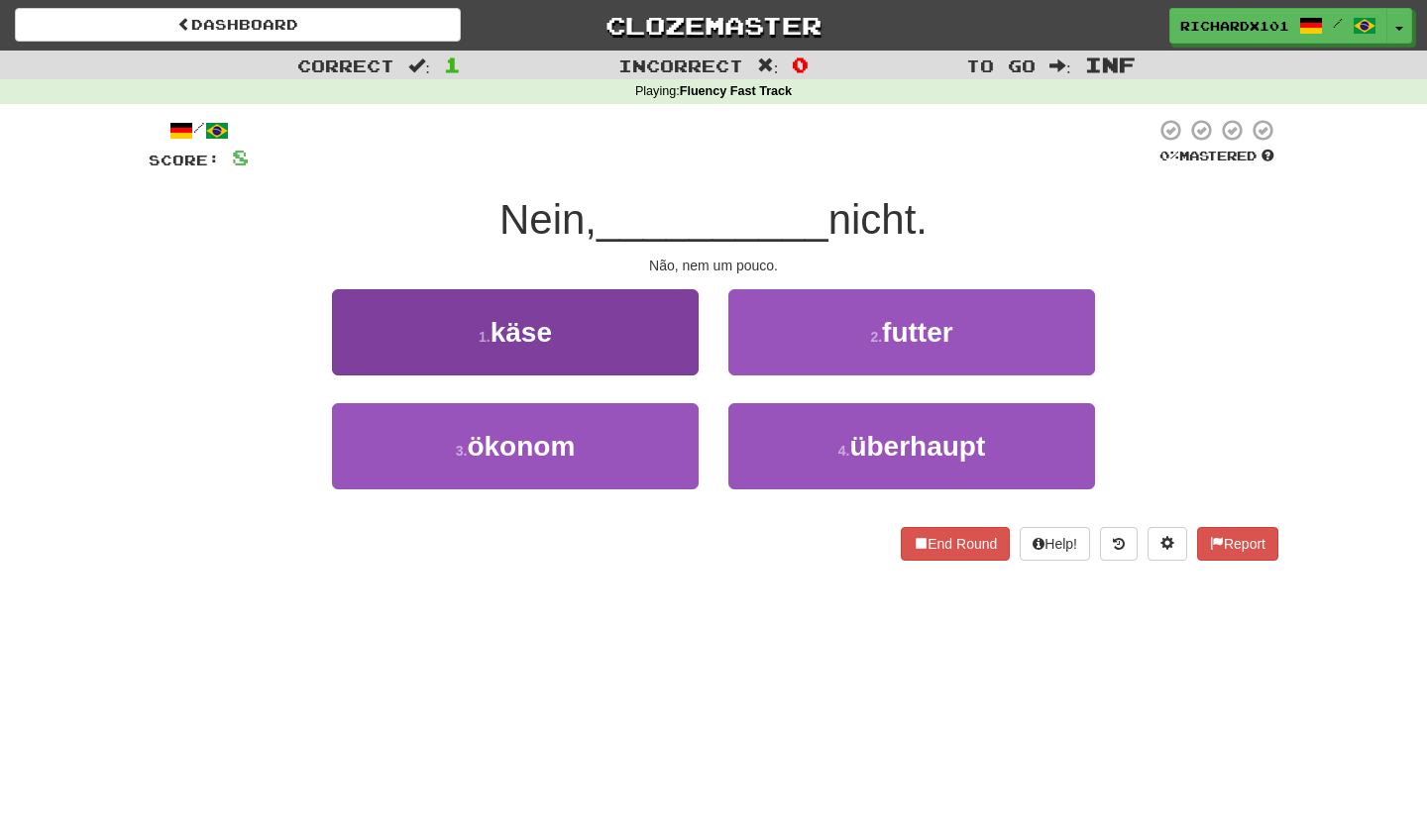 click on "1 .  käse" at bounding box center (515, 332) 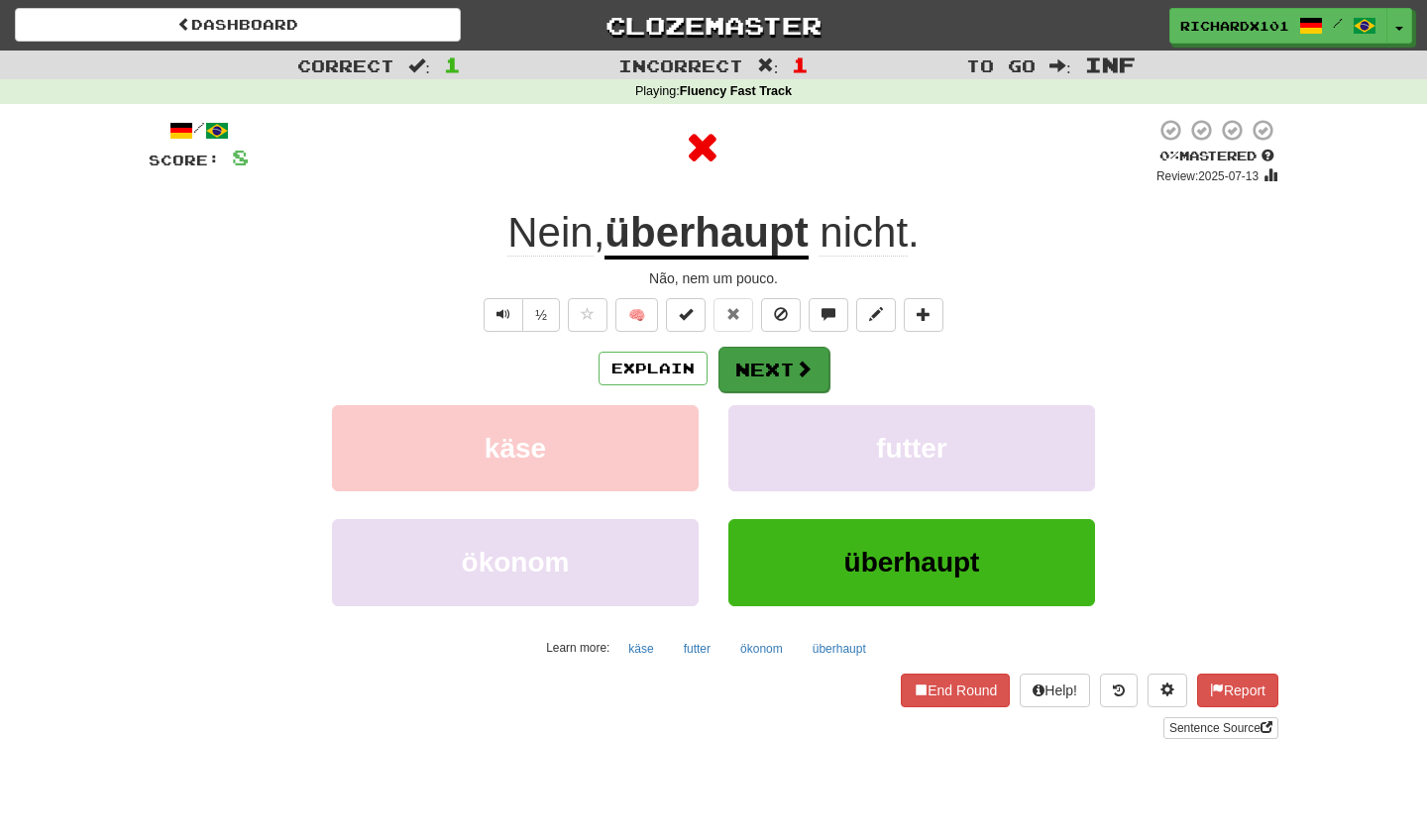 click on "Next" at bounding box center [774, 369] 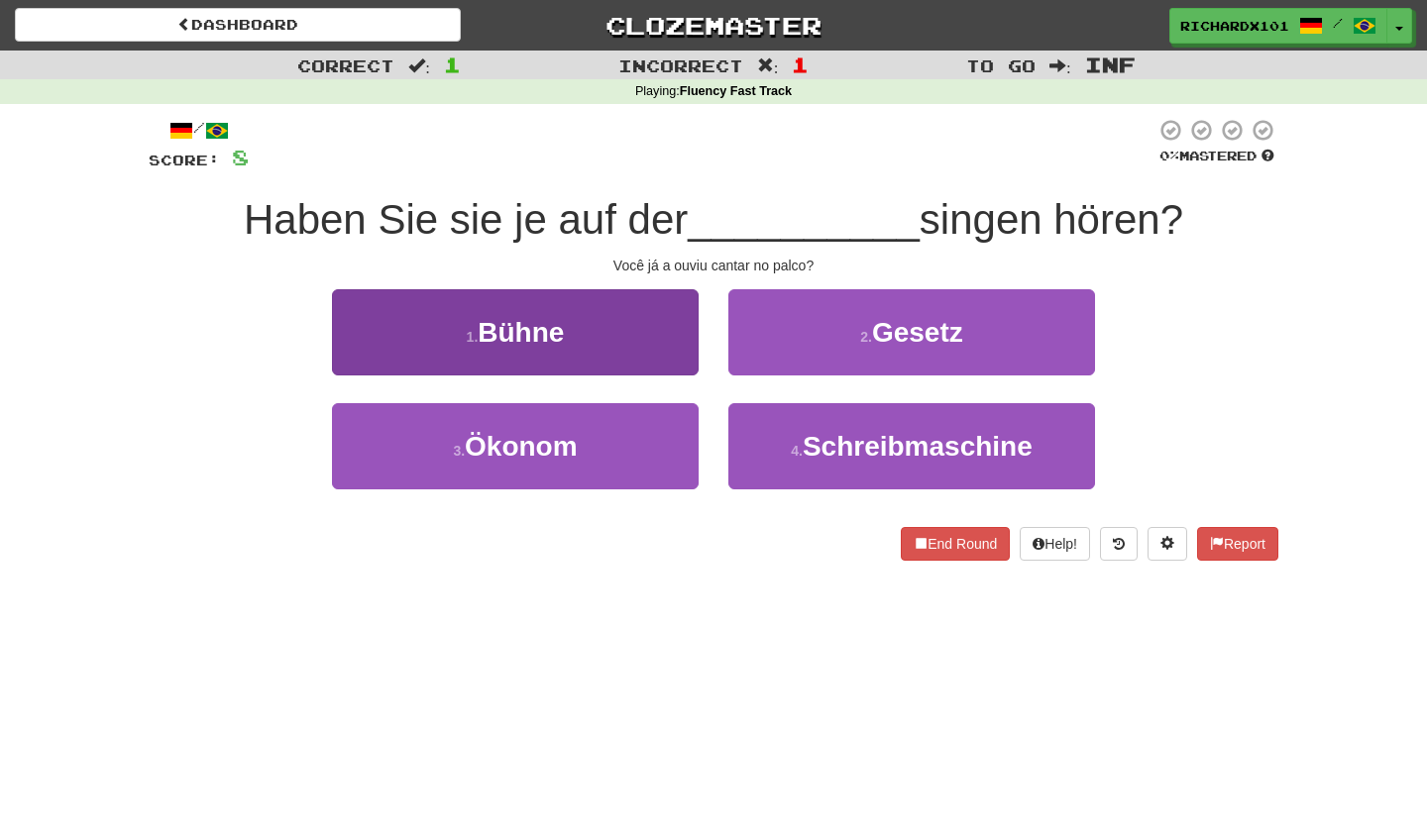 click on "1 .  Bühne" at bounding box center (515, 332) 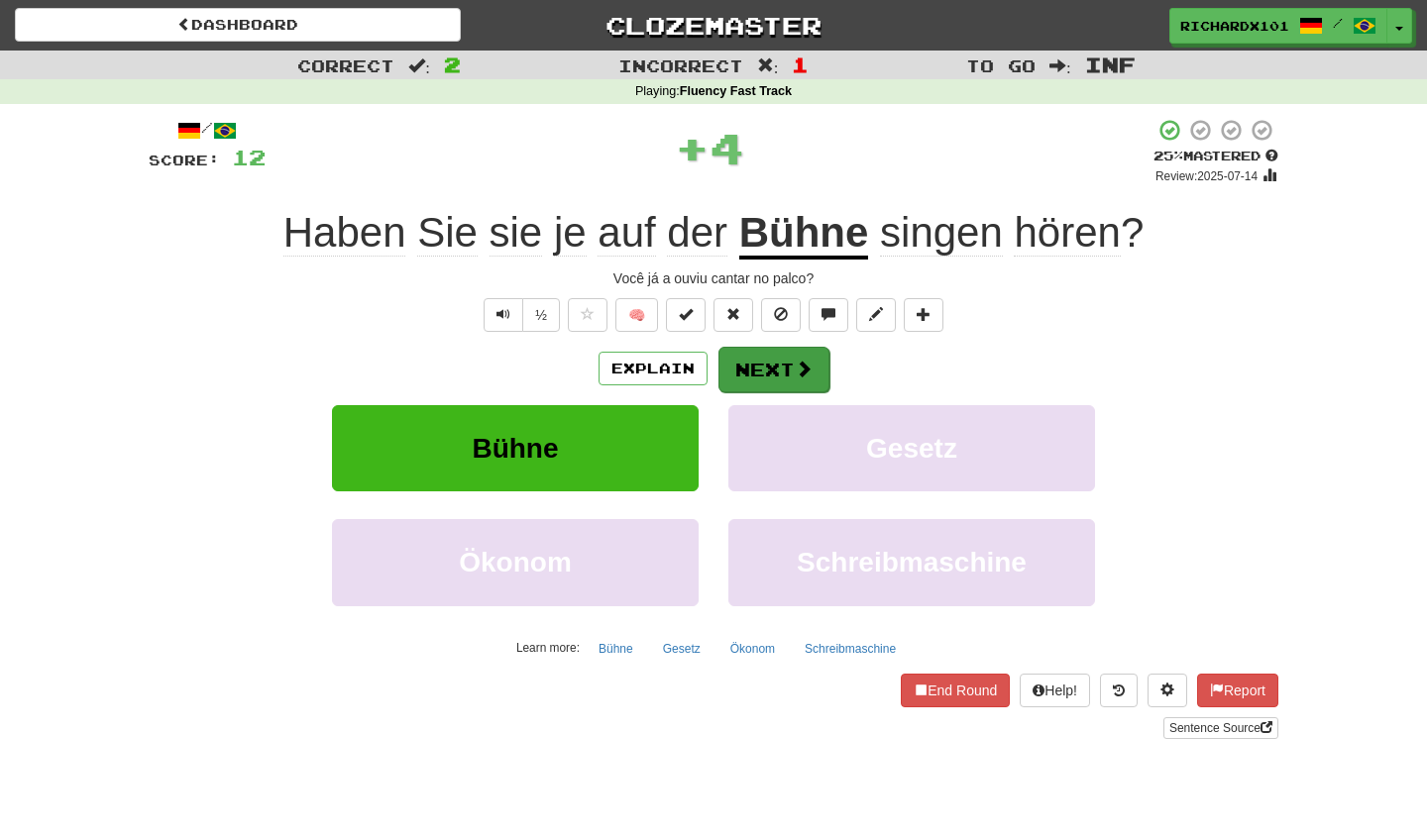 click on "Next" at bounding box center (774, 369) 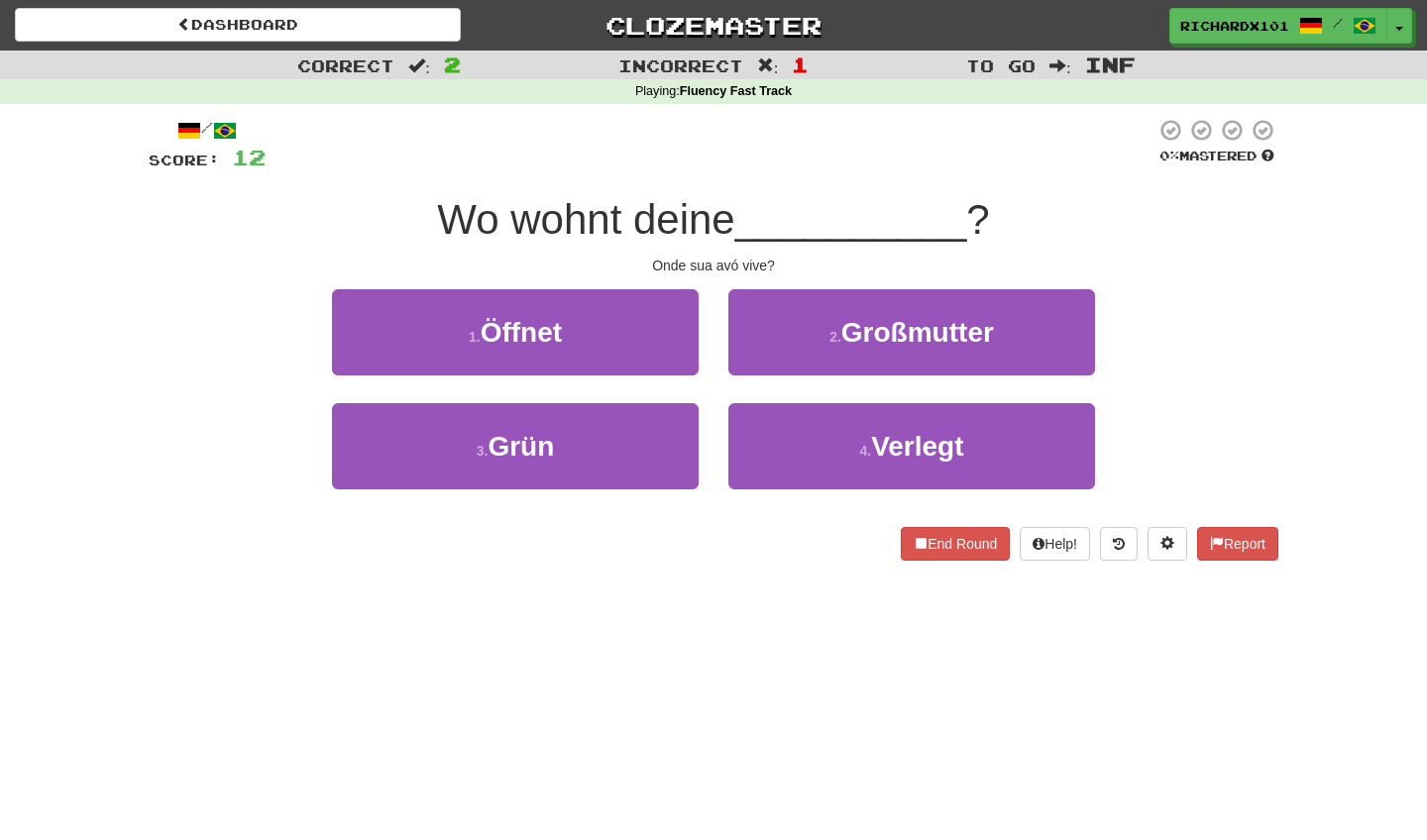 click on "2 .  Großmutter" at bounding box center [912, 332] 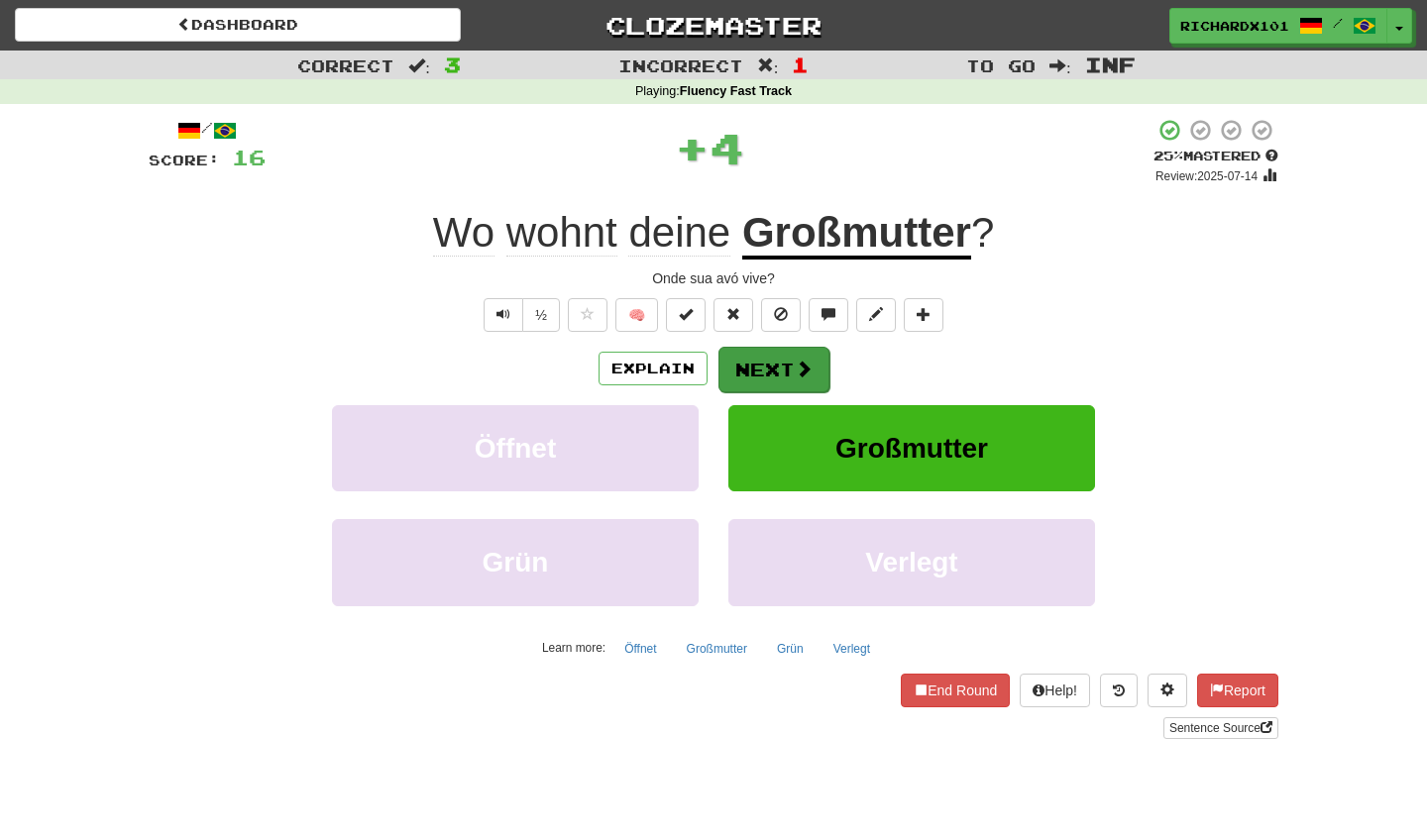 click on "Next" at bounding box center (774, 369) 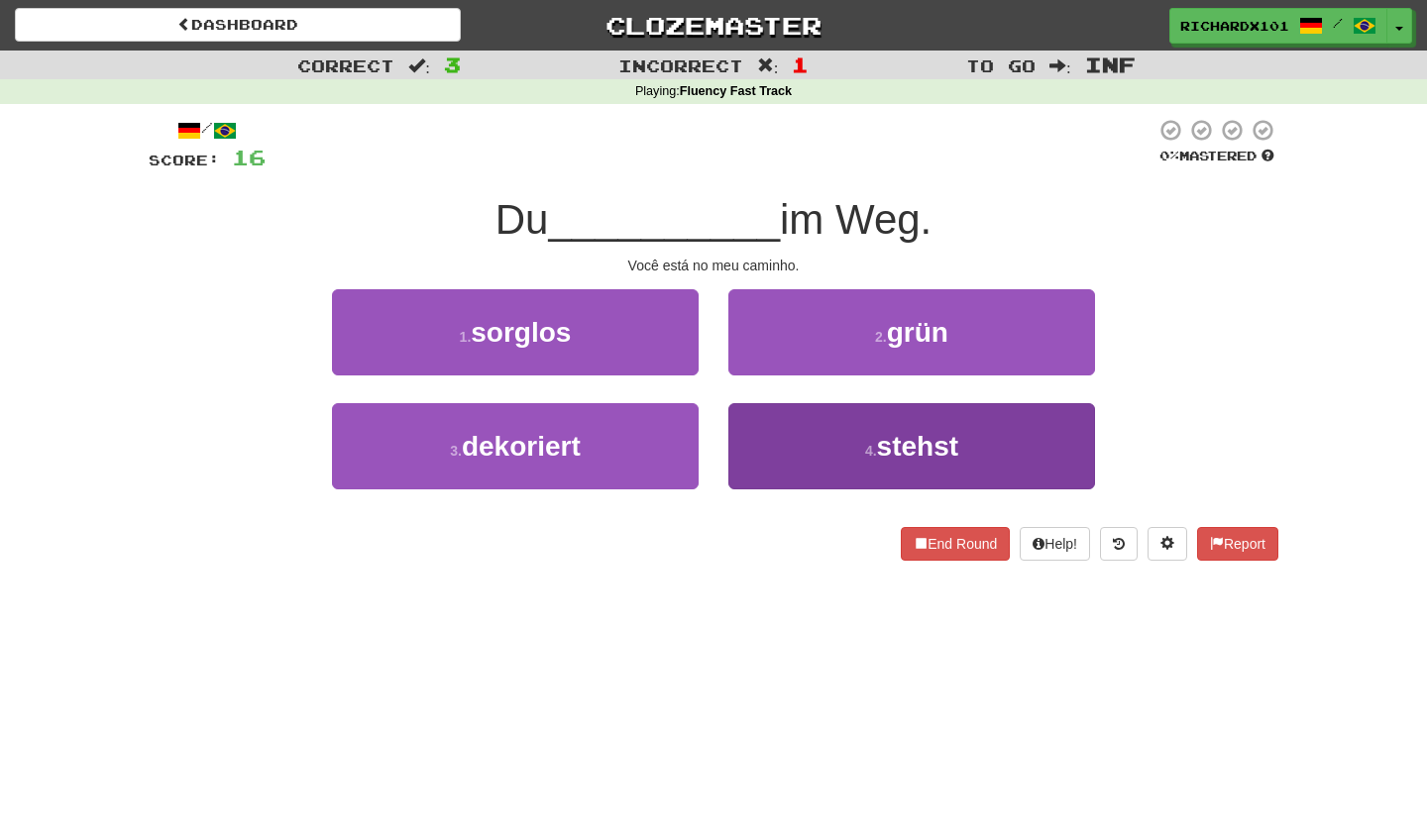 click on "4 .  stehst" at bounding box center [912, 446] 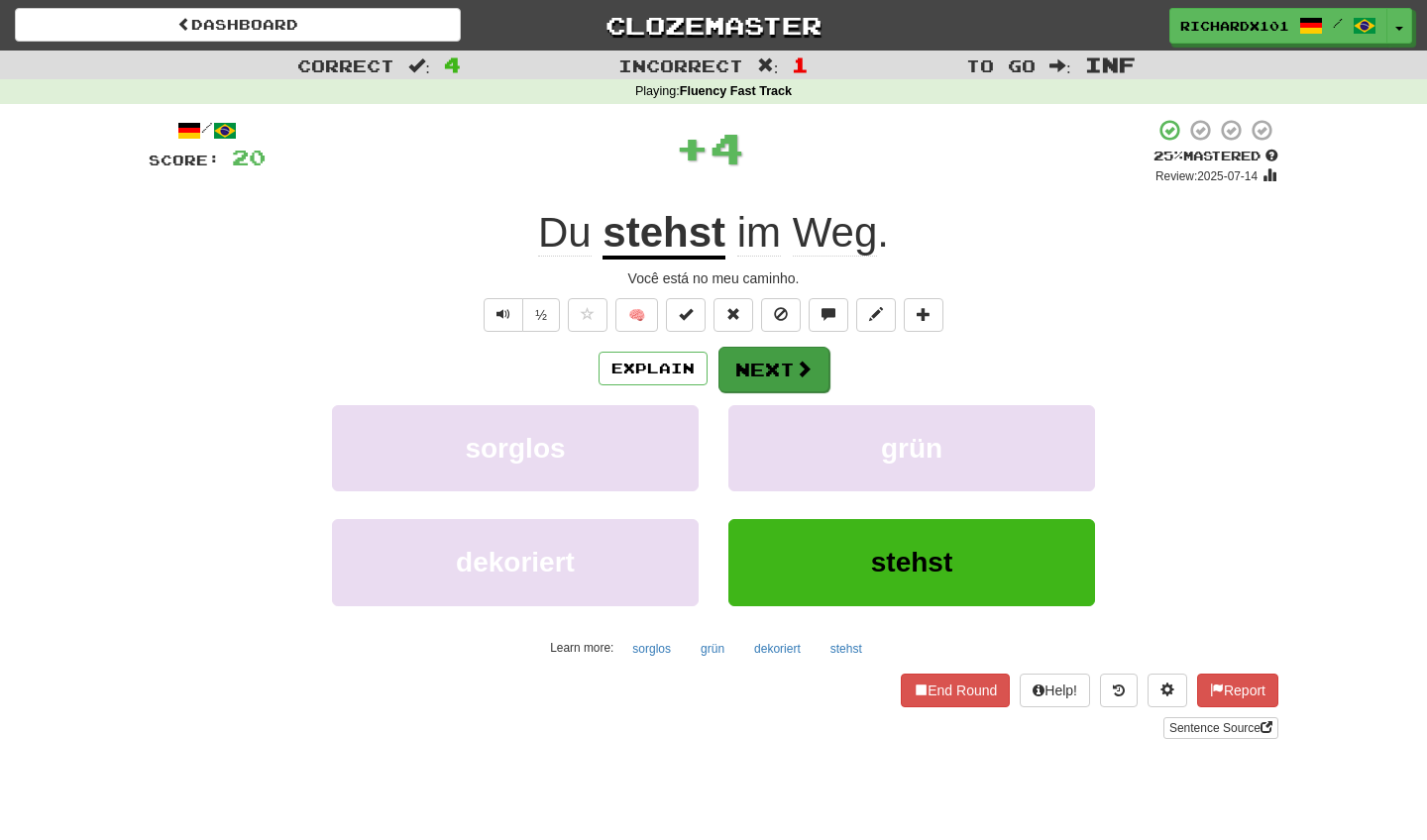 click at bounding box center [804, 368] 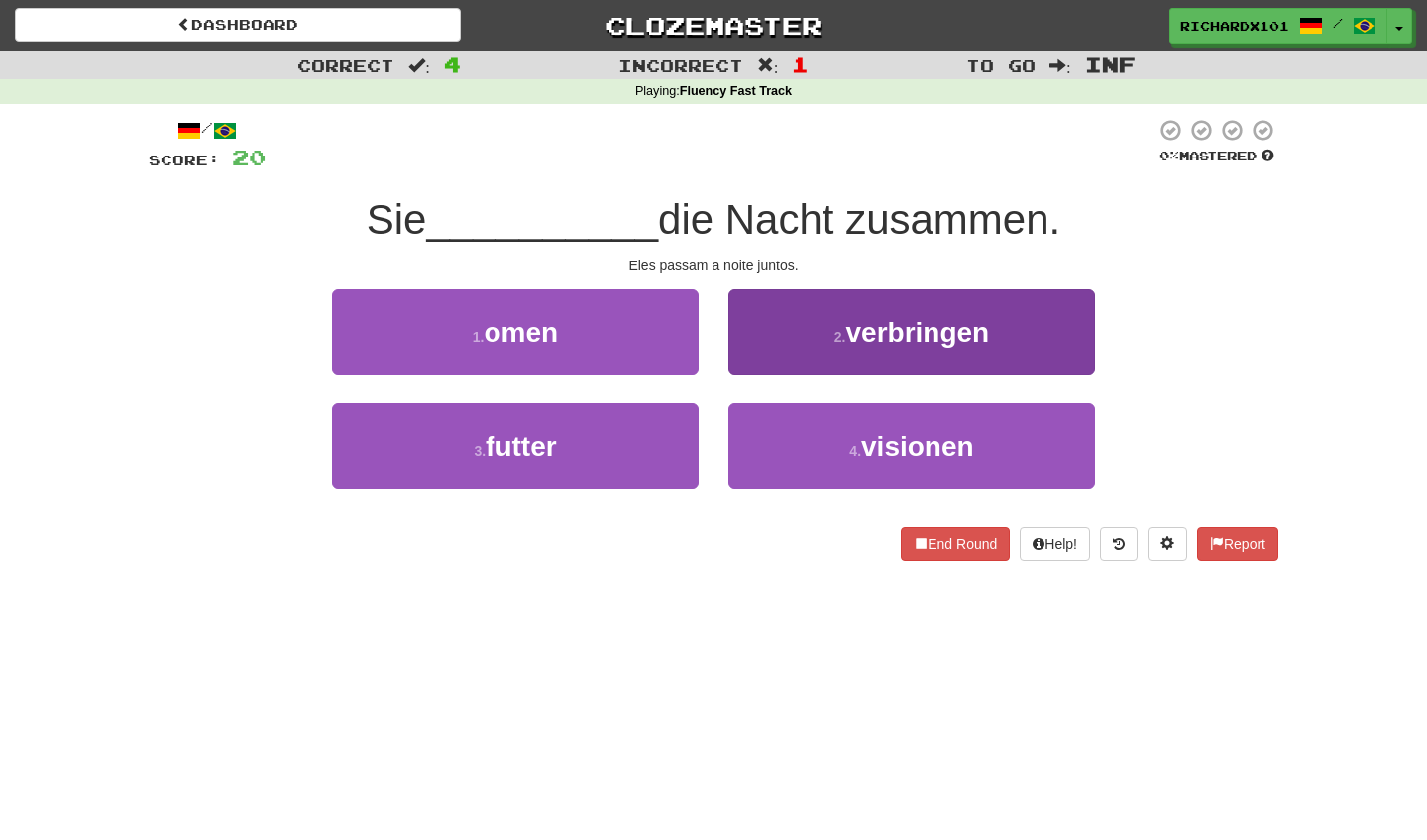click on "2 .  verbringen" at bounding box center (912, 332) 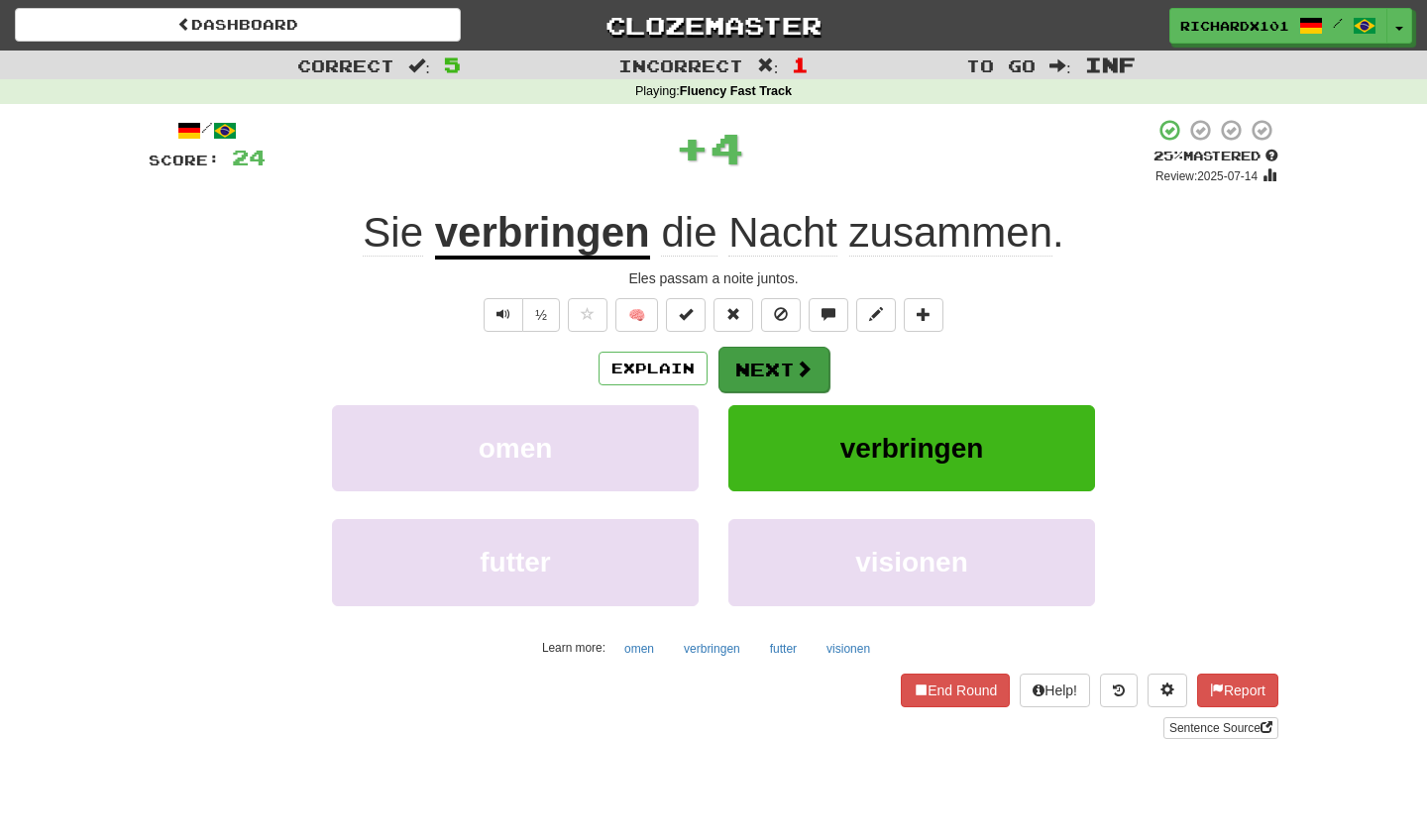 click on "Next" at bounding box center [774, 369] 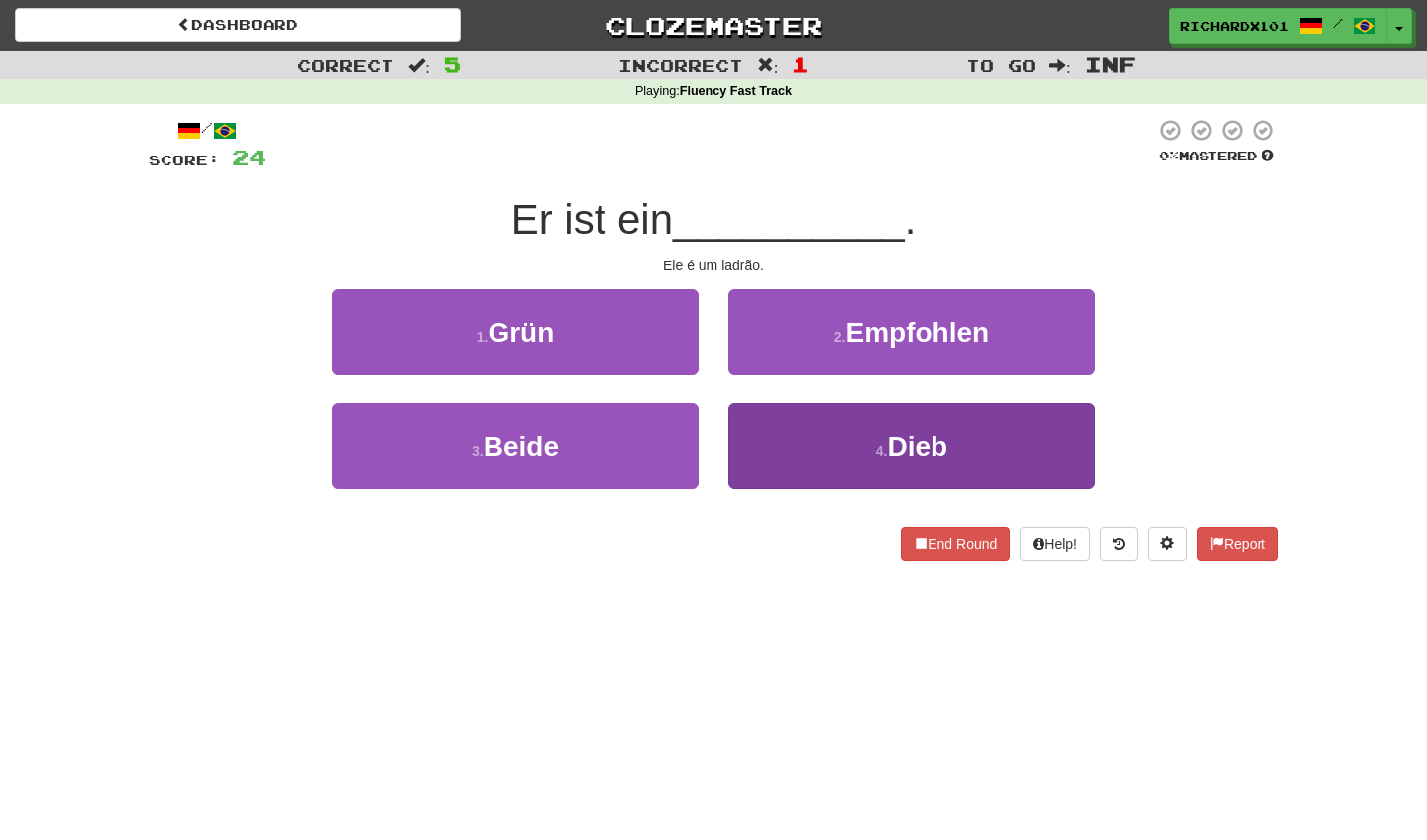 click on "4 .  Dieb" at bounding box center [912, 446] 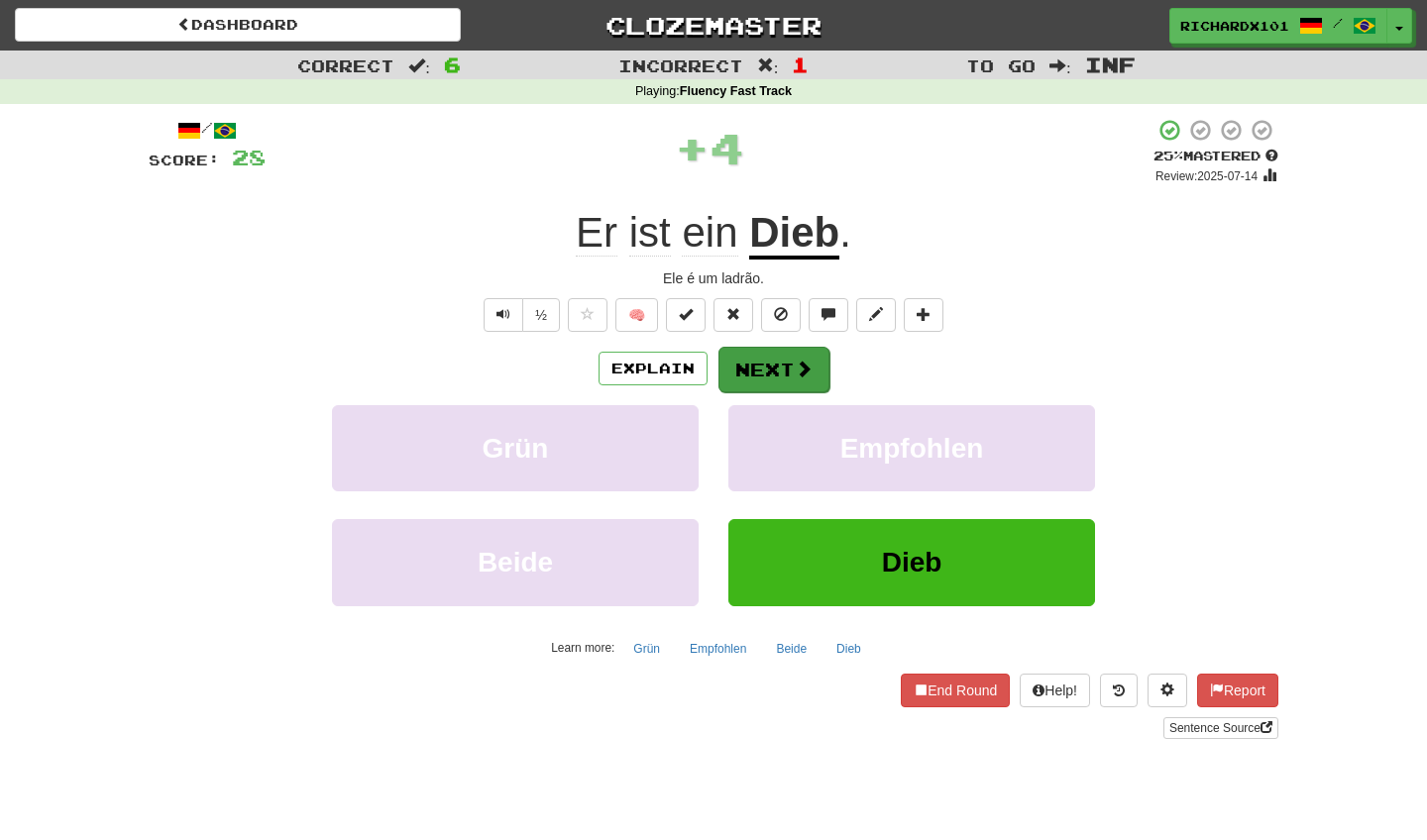 click at bounding box center (804, 368) 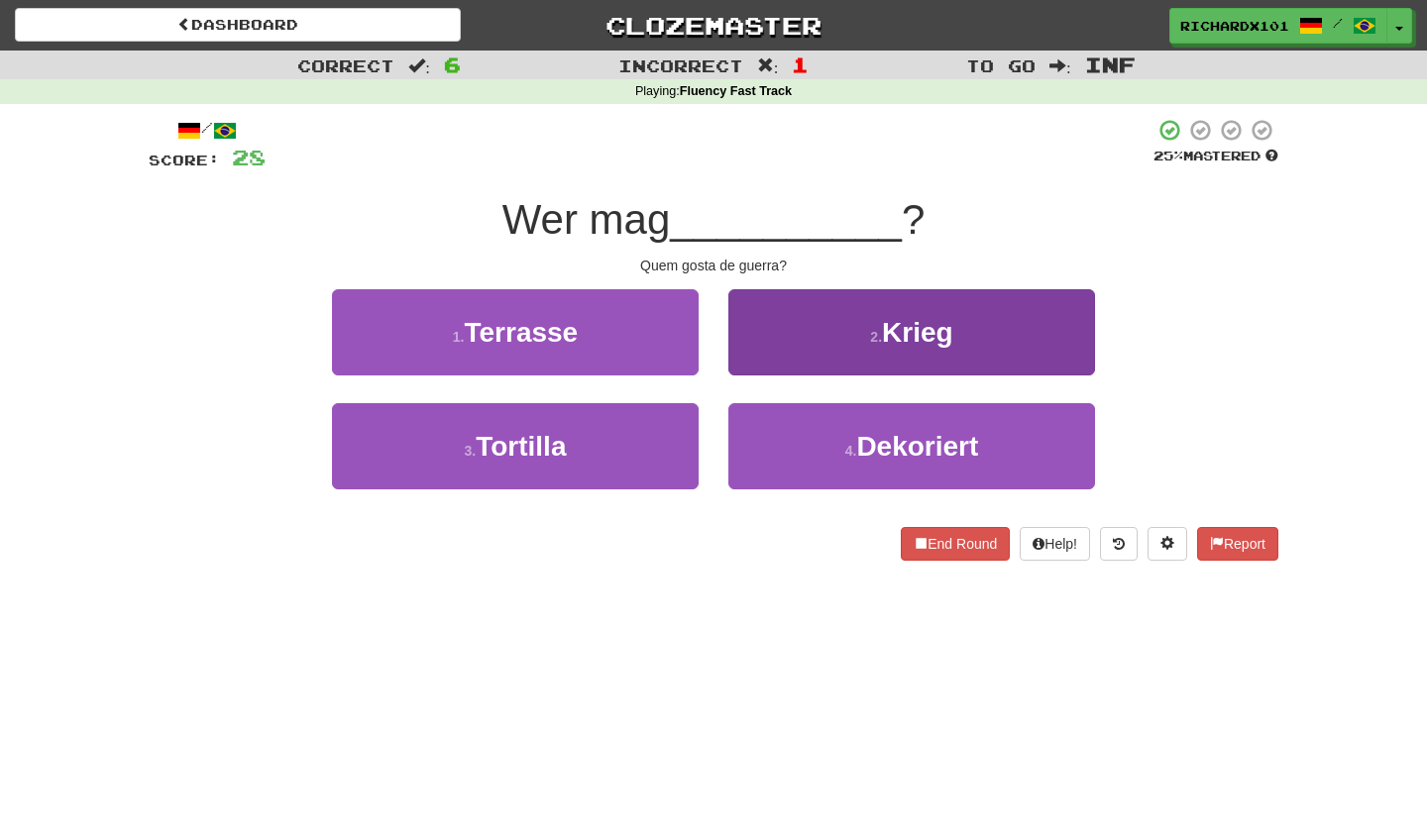 click on "2 .  Krieg" at bounding box center (912, 332) 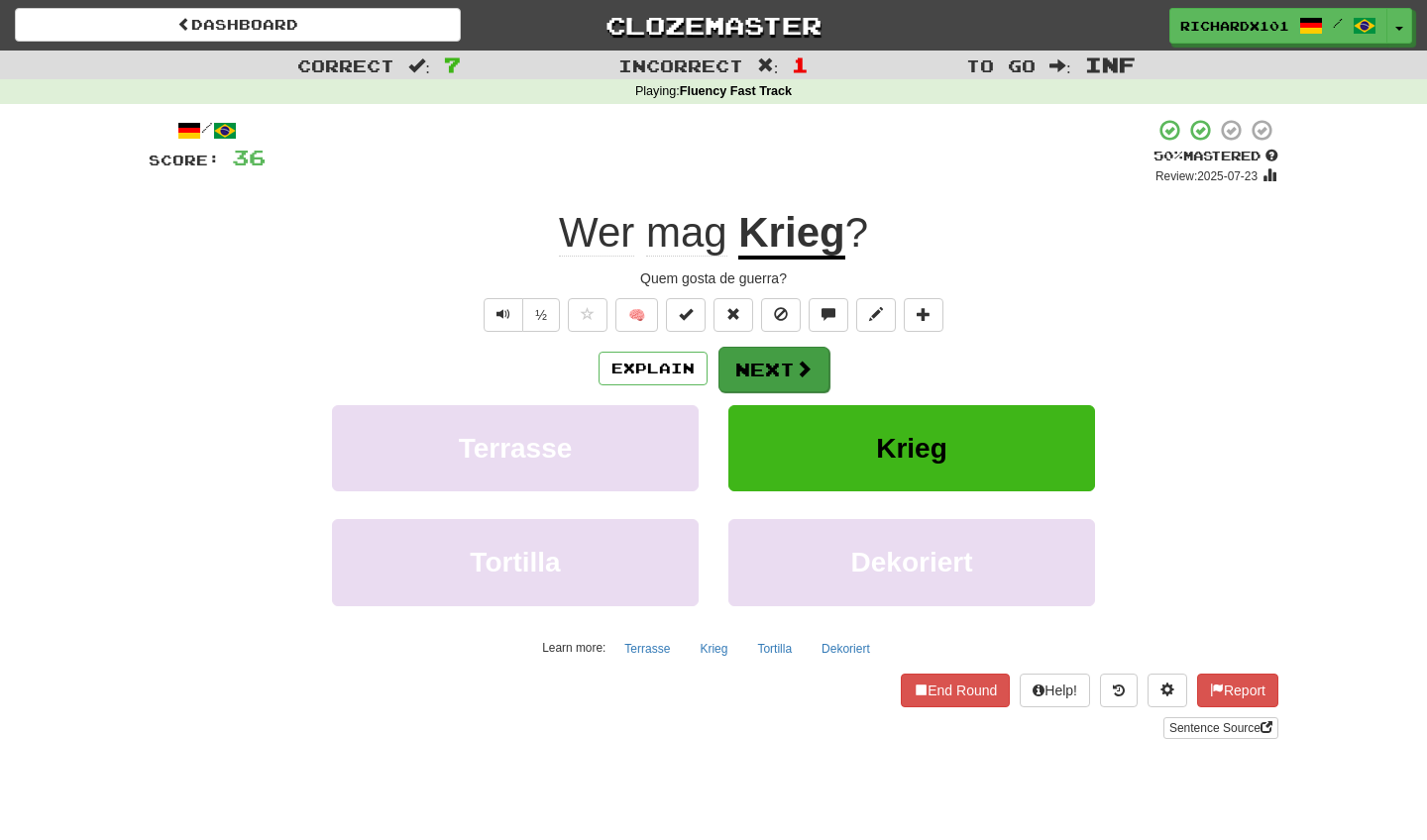 click on "Next" at bounding box center (774, 369) 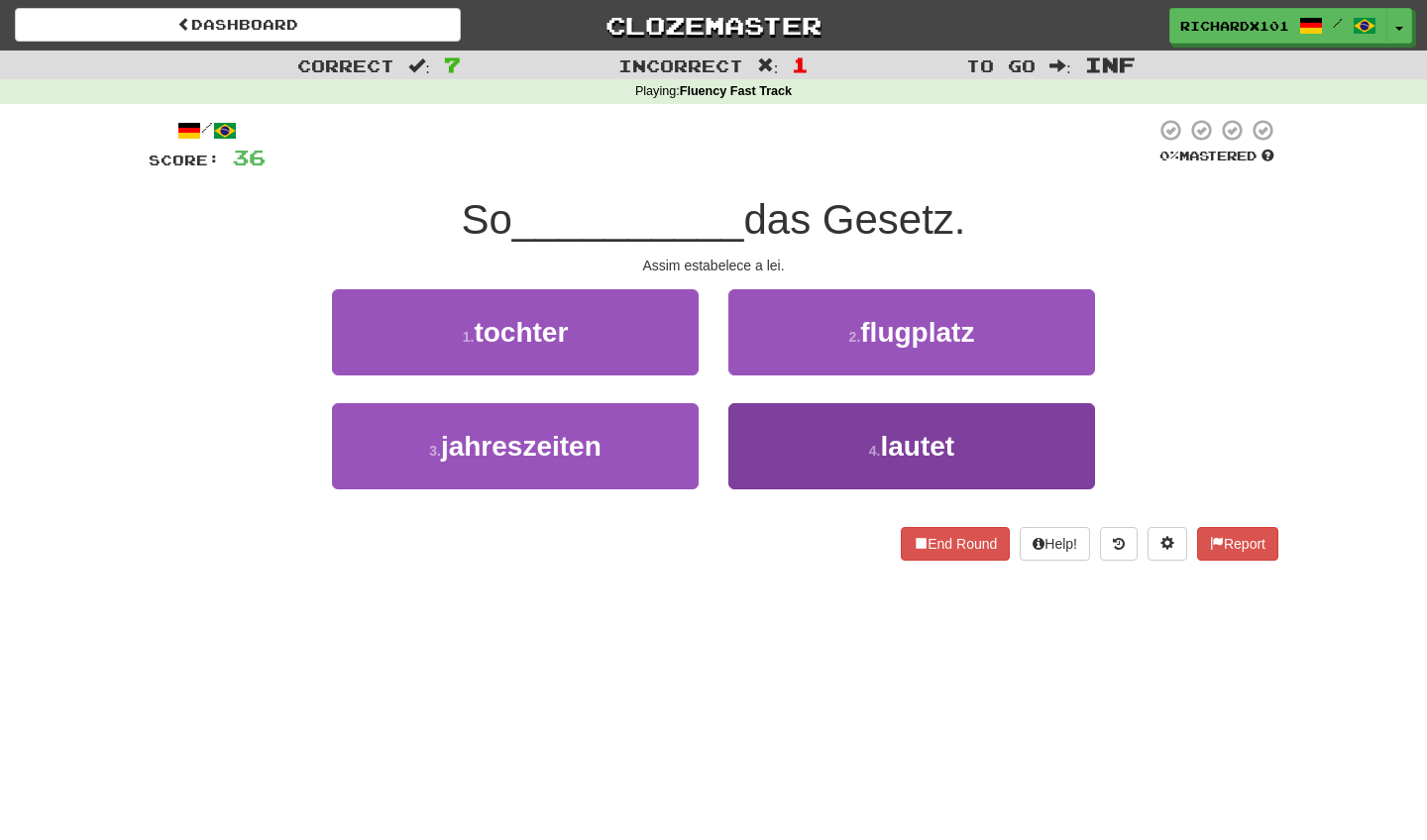click on "4 .  lautet" at bounding box center [912, 446] 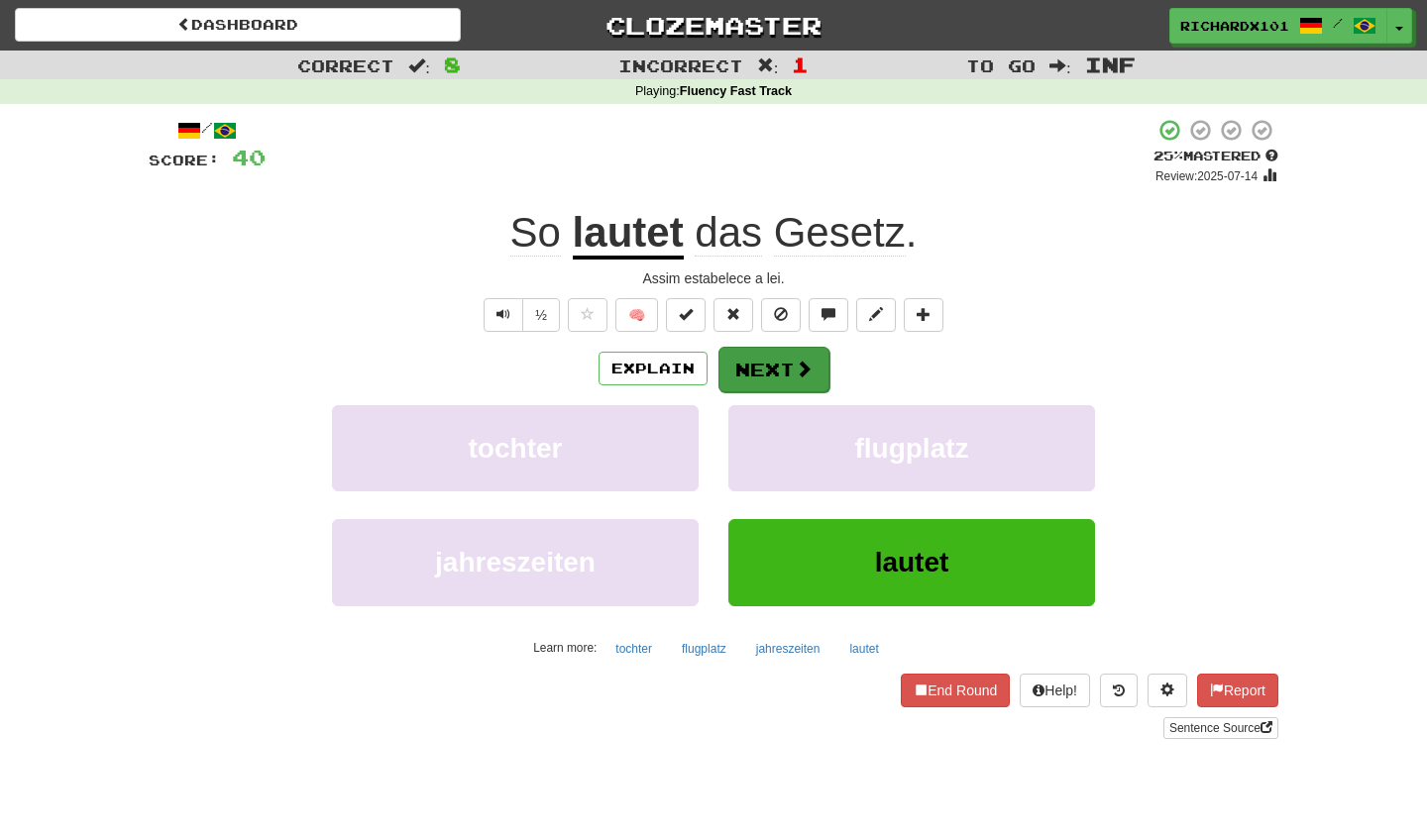 click at bounding box center (804, 368) 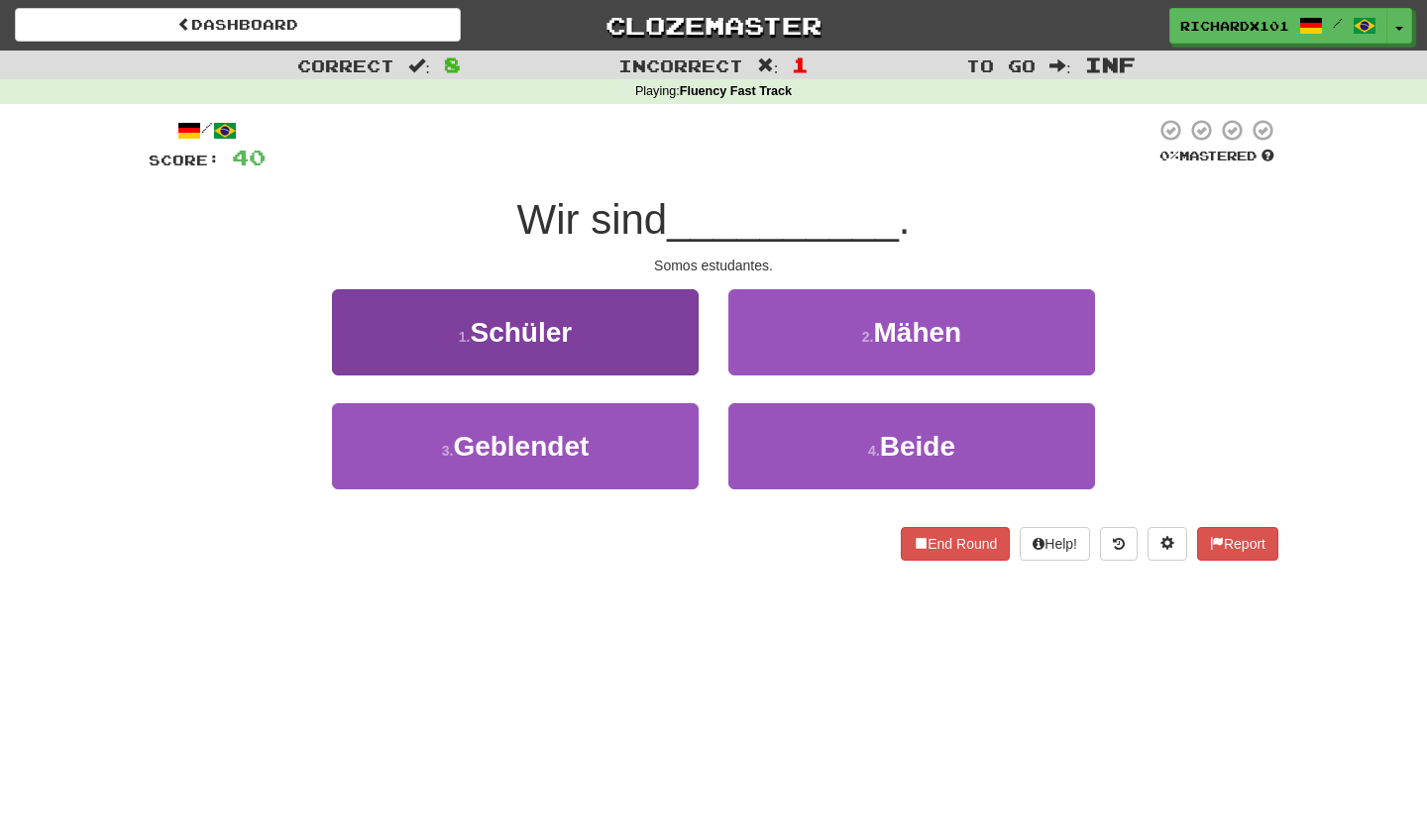 click on "1 .  Schüler" at bounding box center [515, 332] 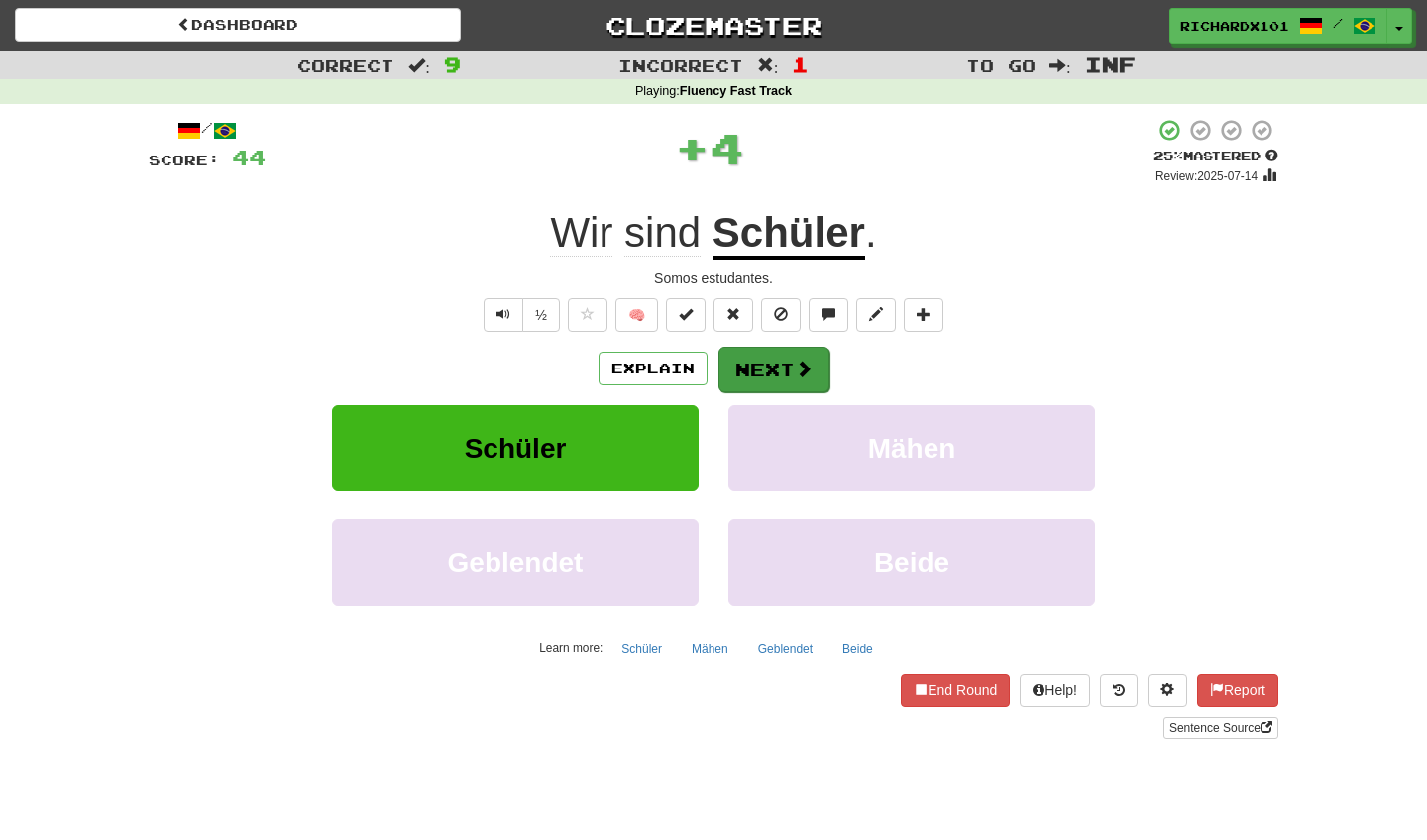 click on "Next" at bounding box center (774, 369) 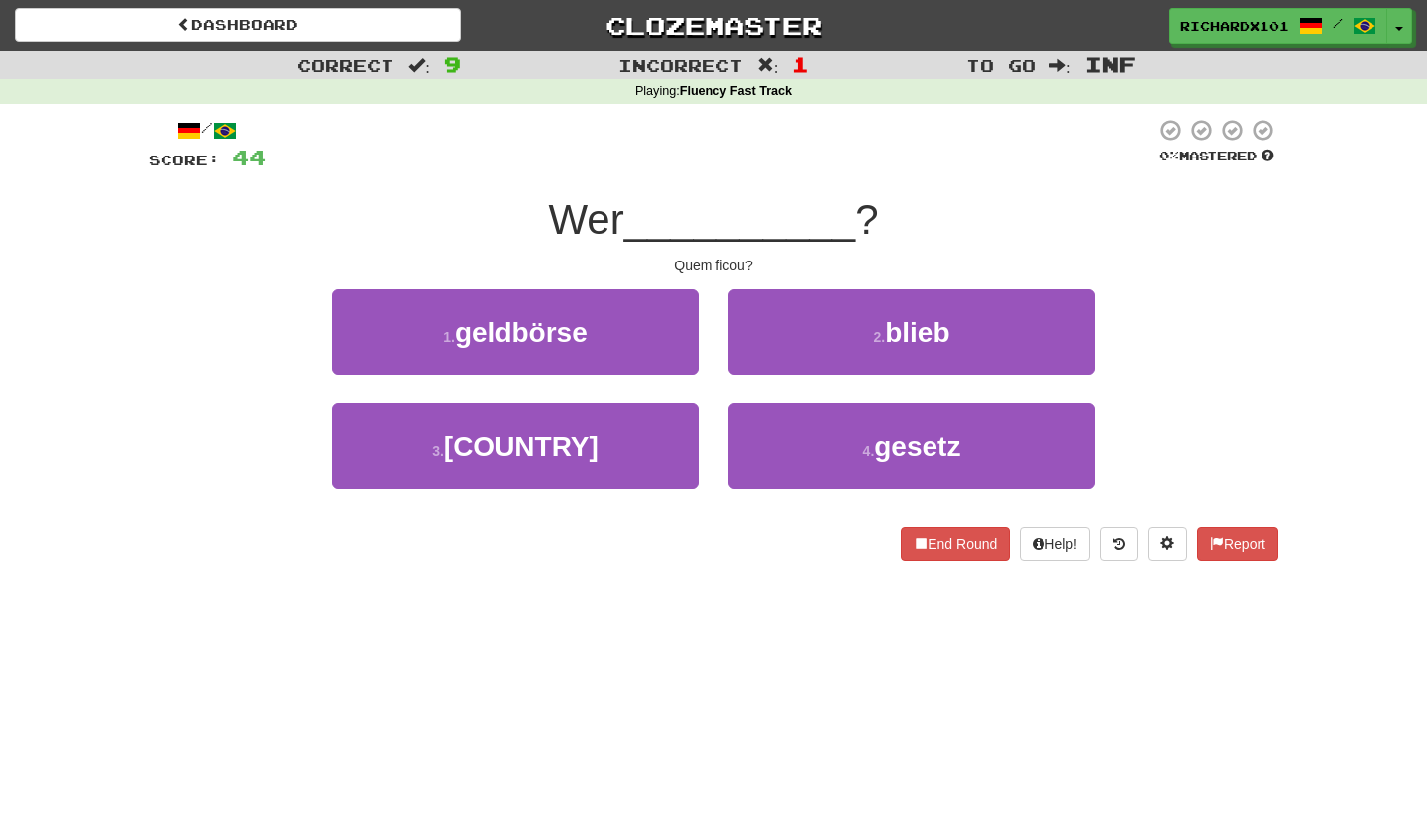 click on "2 .  blieb" at bounding box center [912, 332] 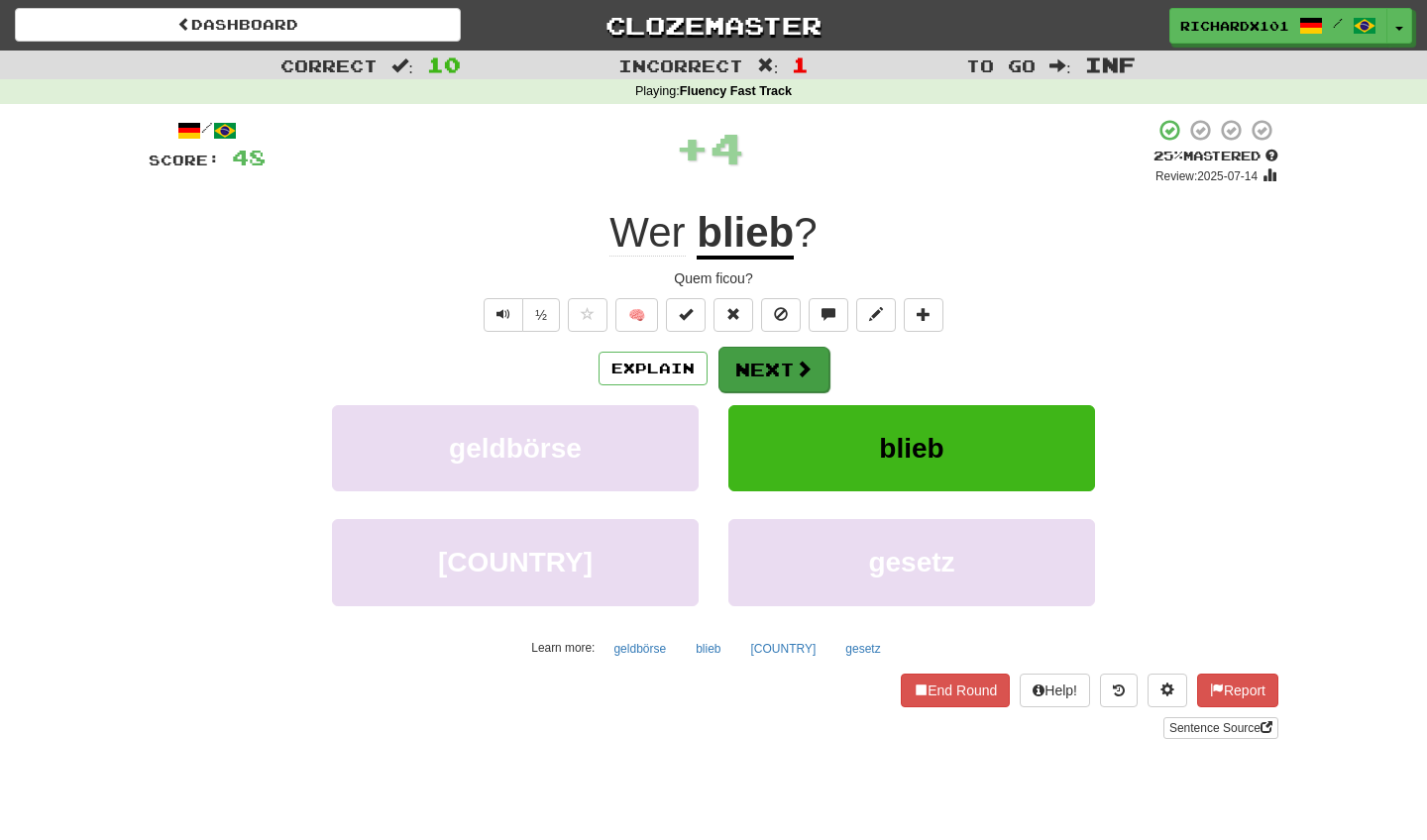 click on "Next" at bounding box center [774, 369] 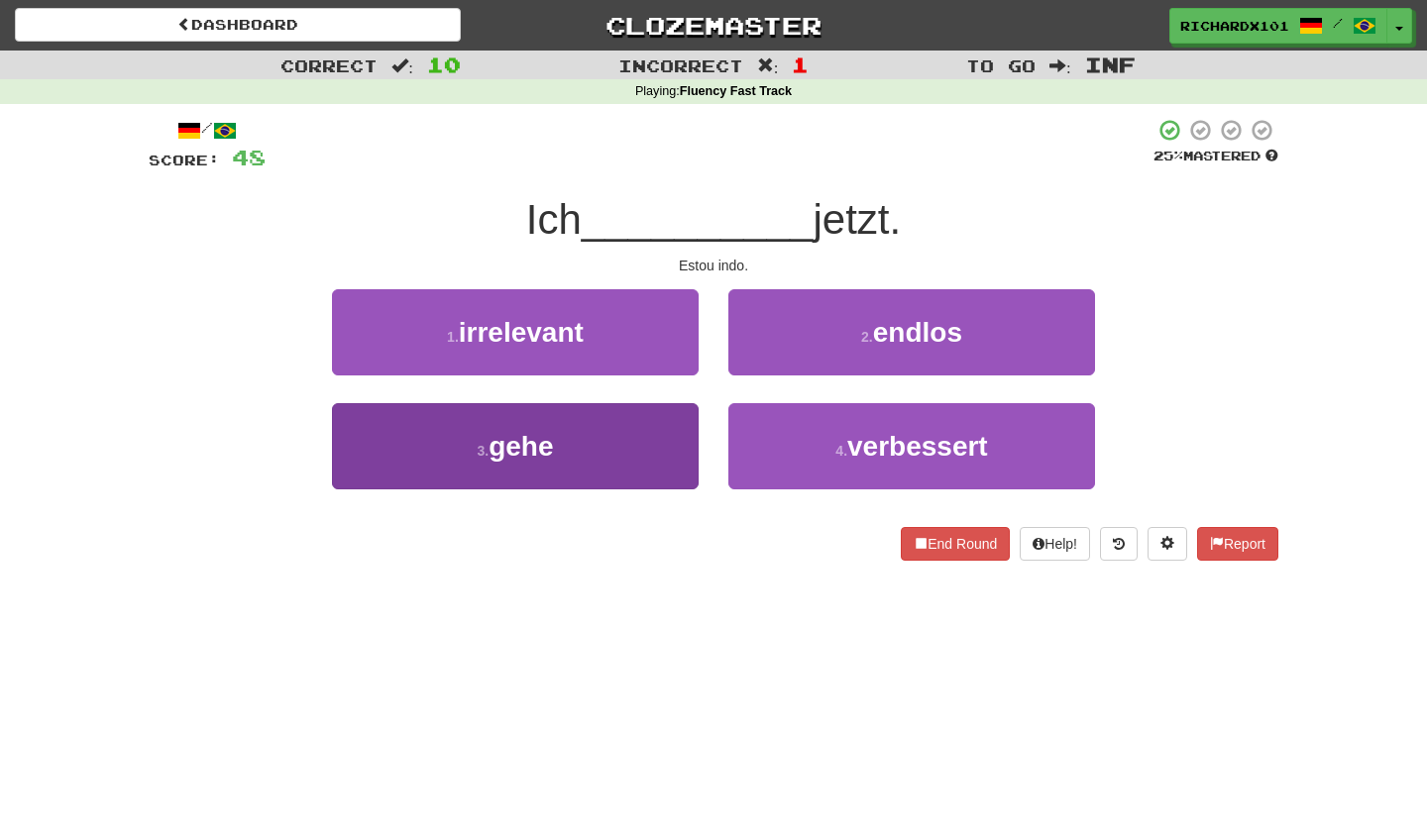 click on "3 .  gehe" at bounding box center (515, 446) 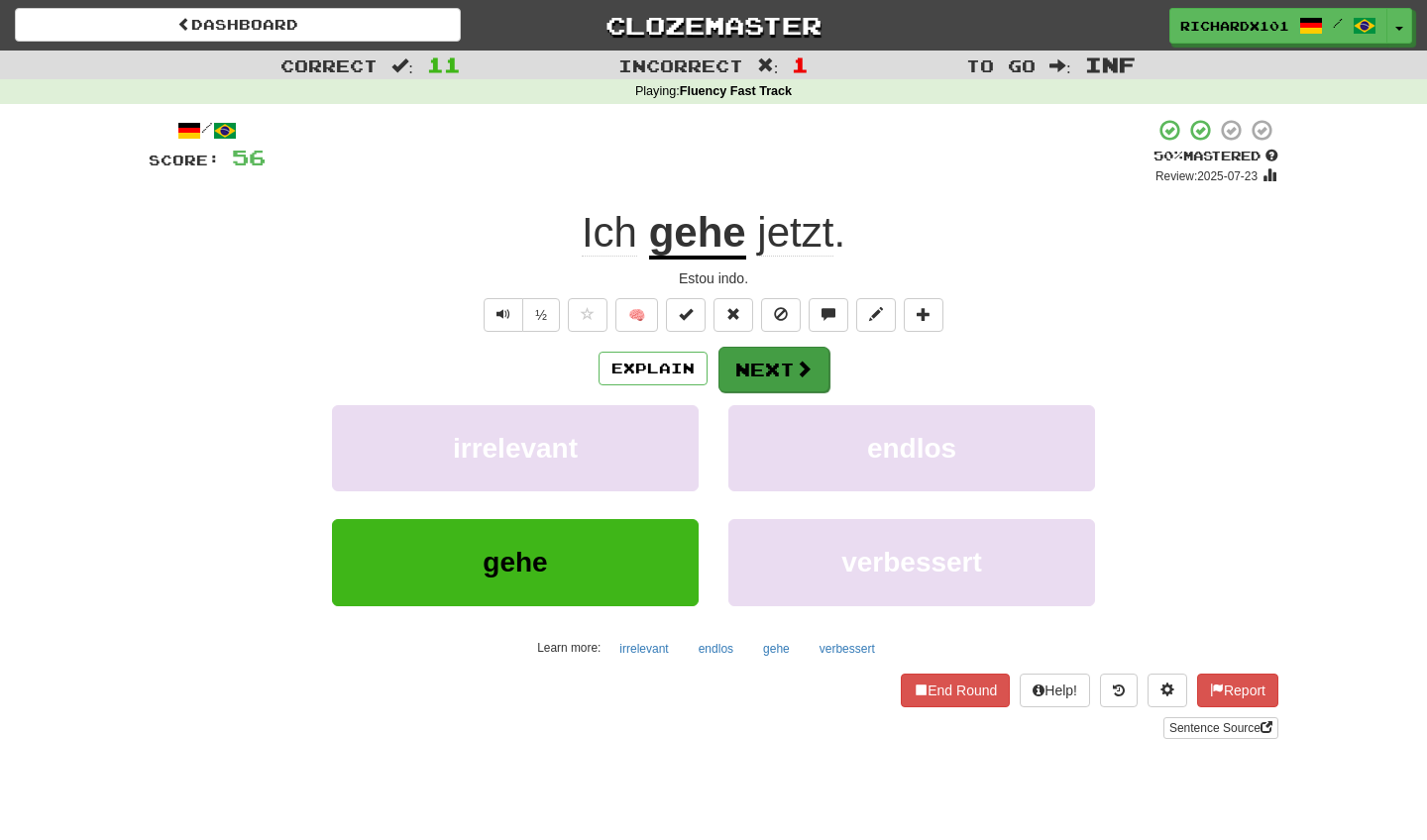 click on "Next" at bounding box center [774, 369] 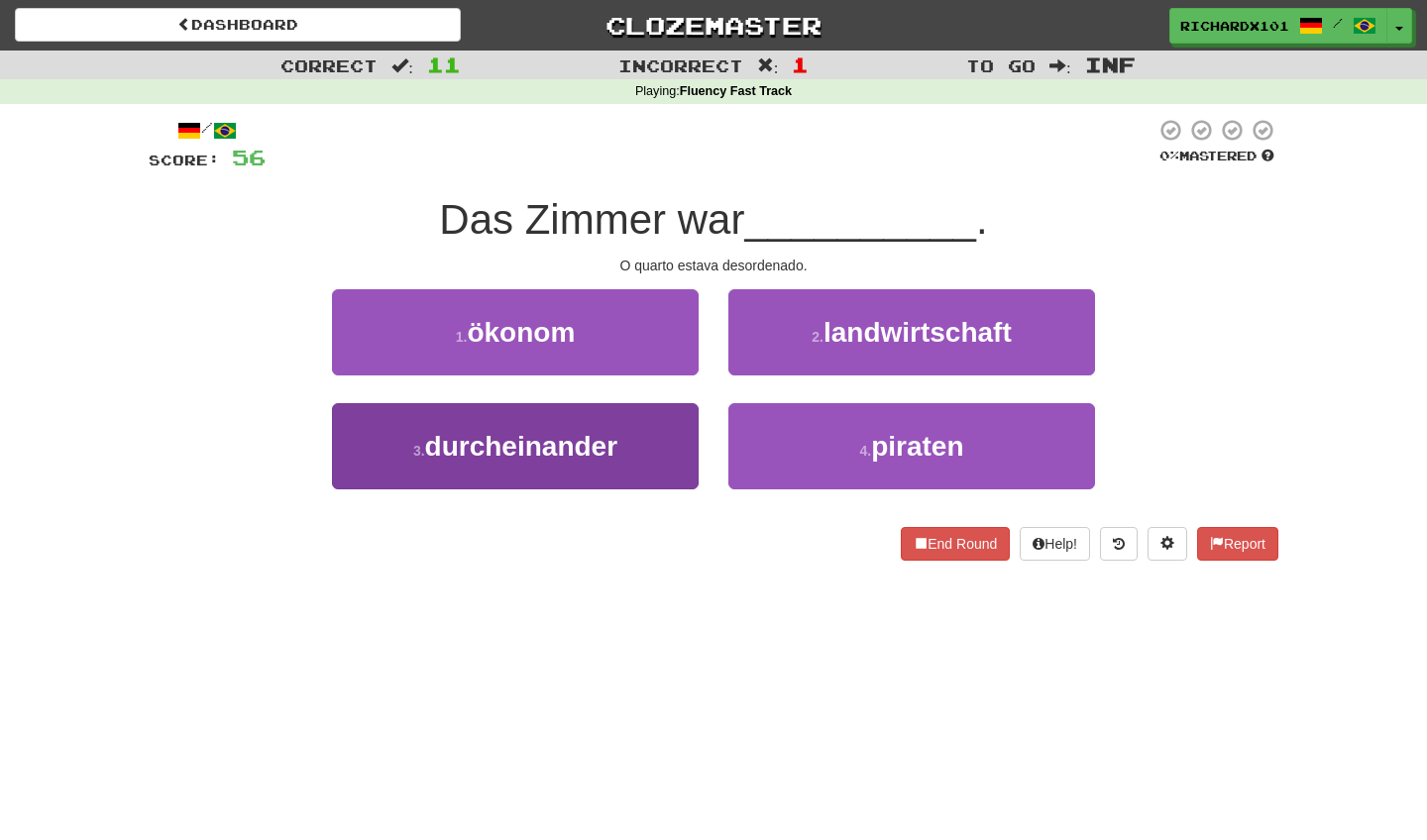 click on "3 .  durcheinander" at bounding box center [515, 446] 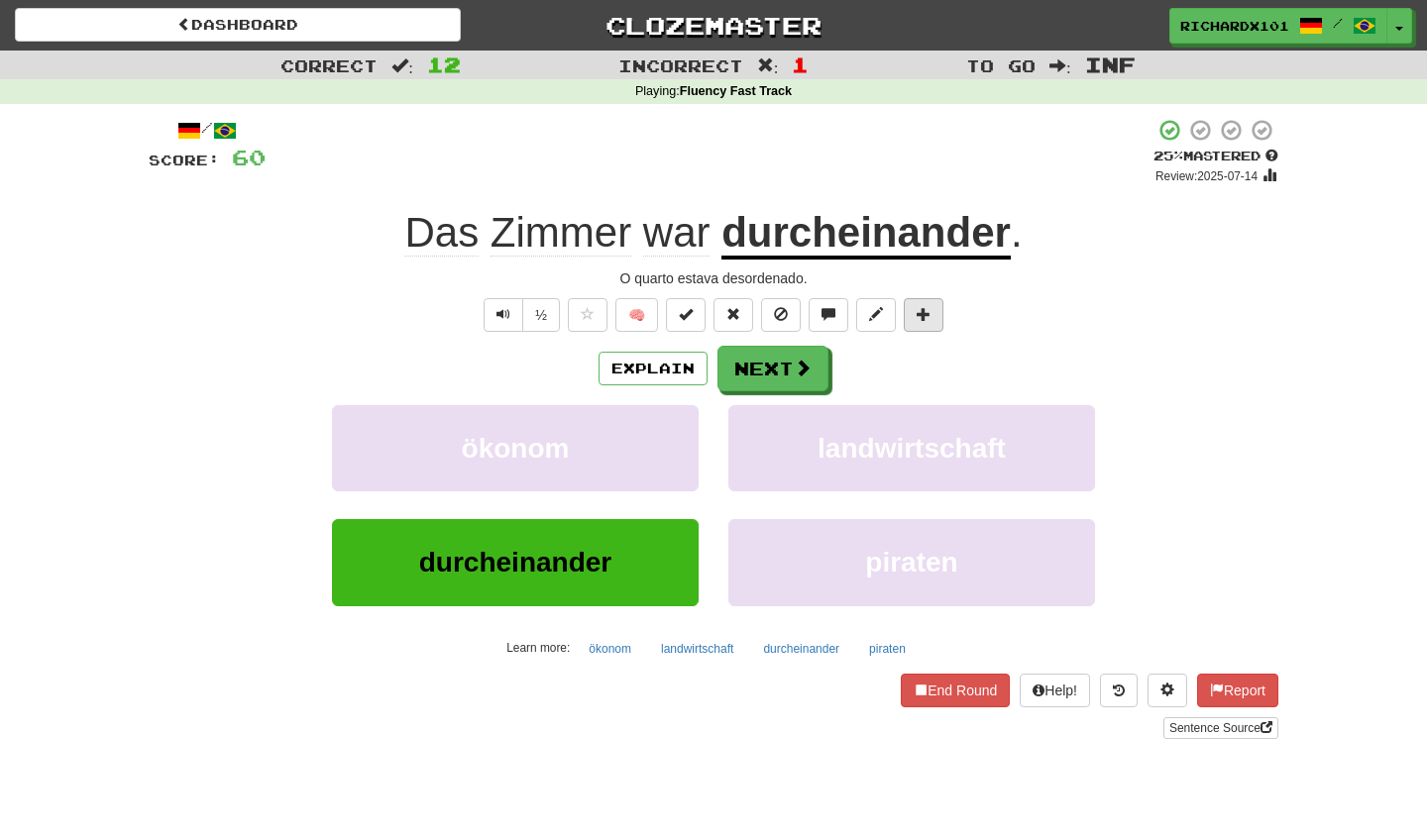 click at bounding box center [924, 315] 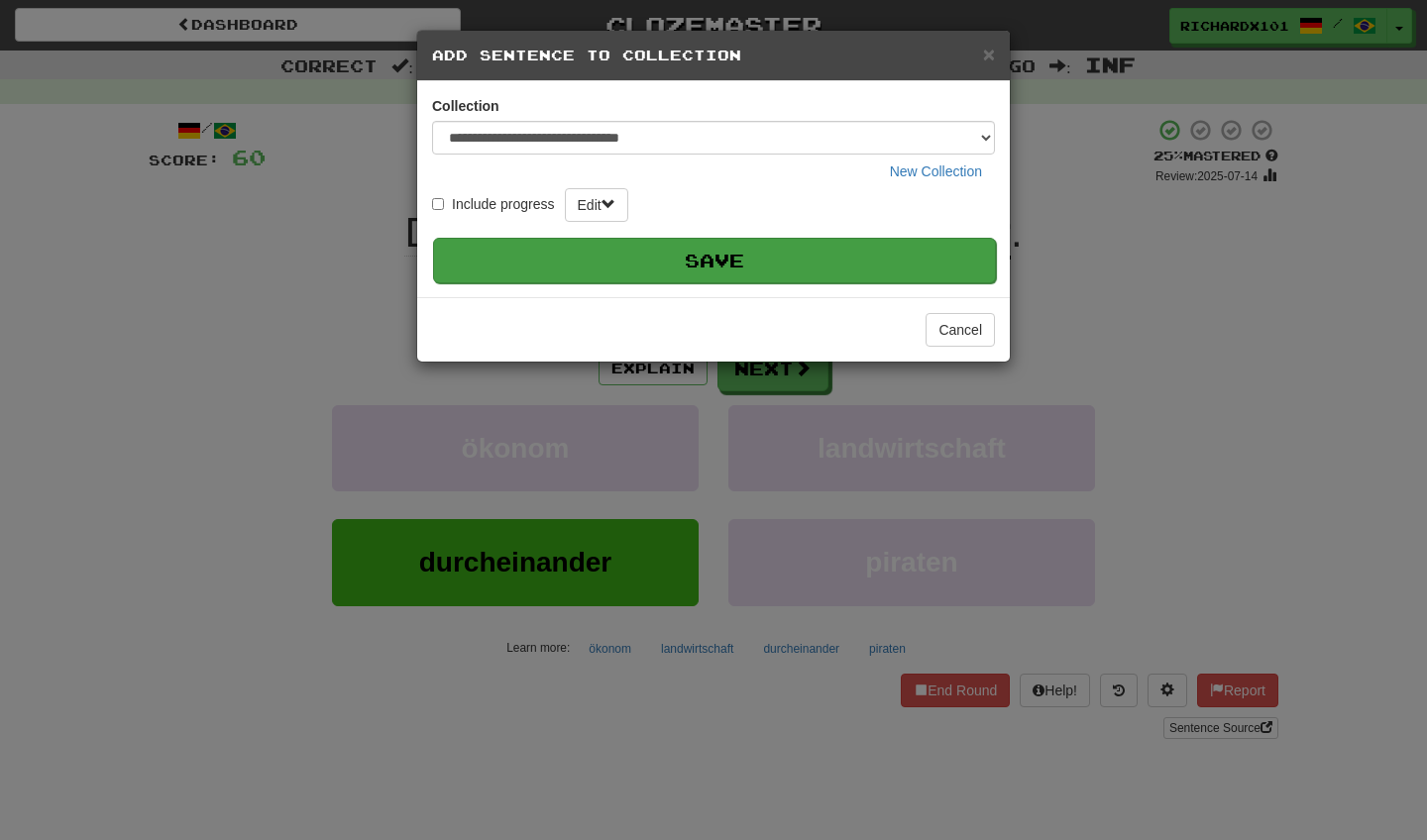 click on "Save" at bounding box center [714, 261] 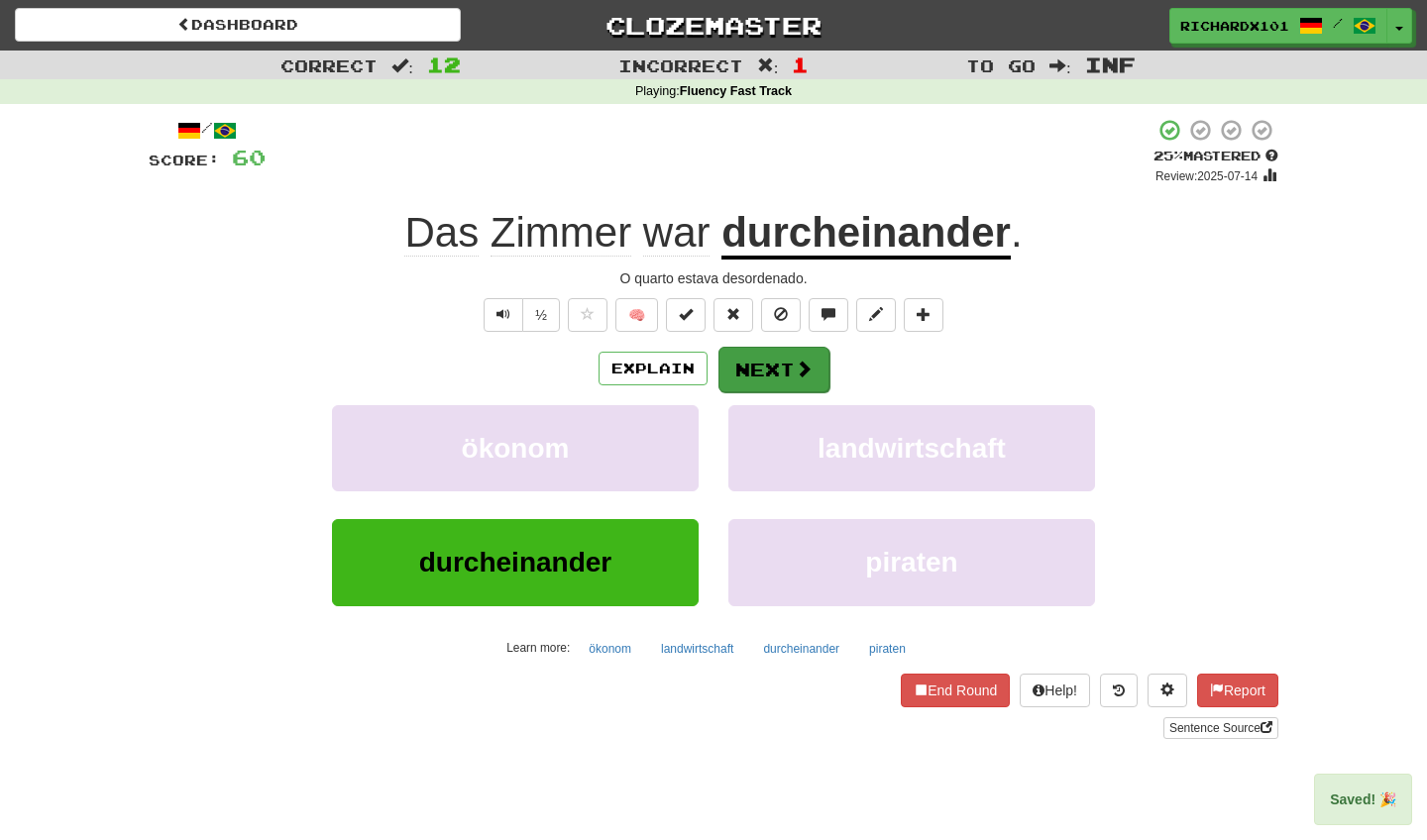 click on "Next" at bounding box center (774, 369) 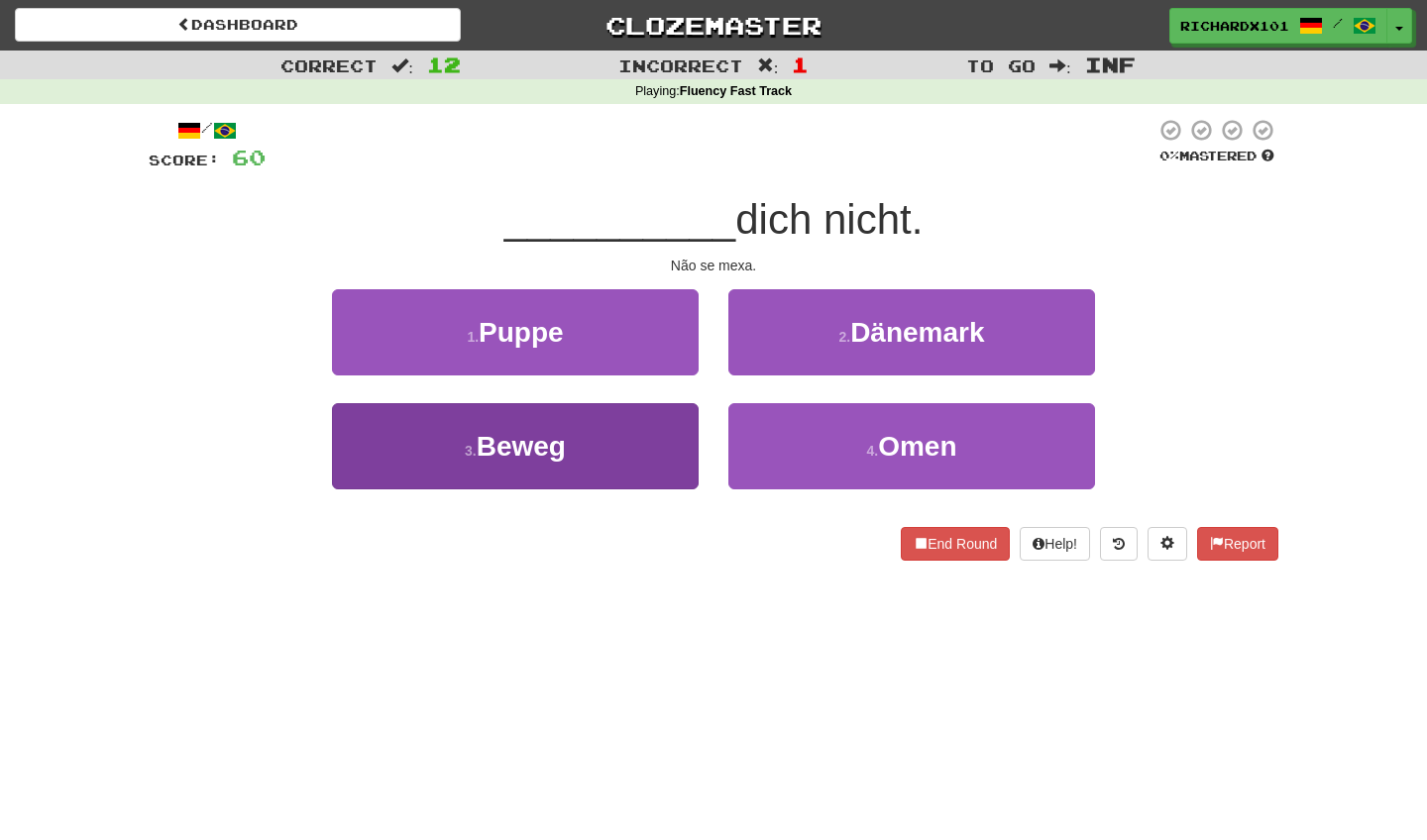 click on "3 .  Beweg" at bounding box center [515, 446] 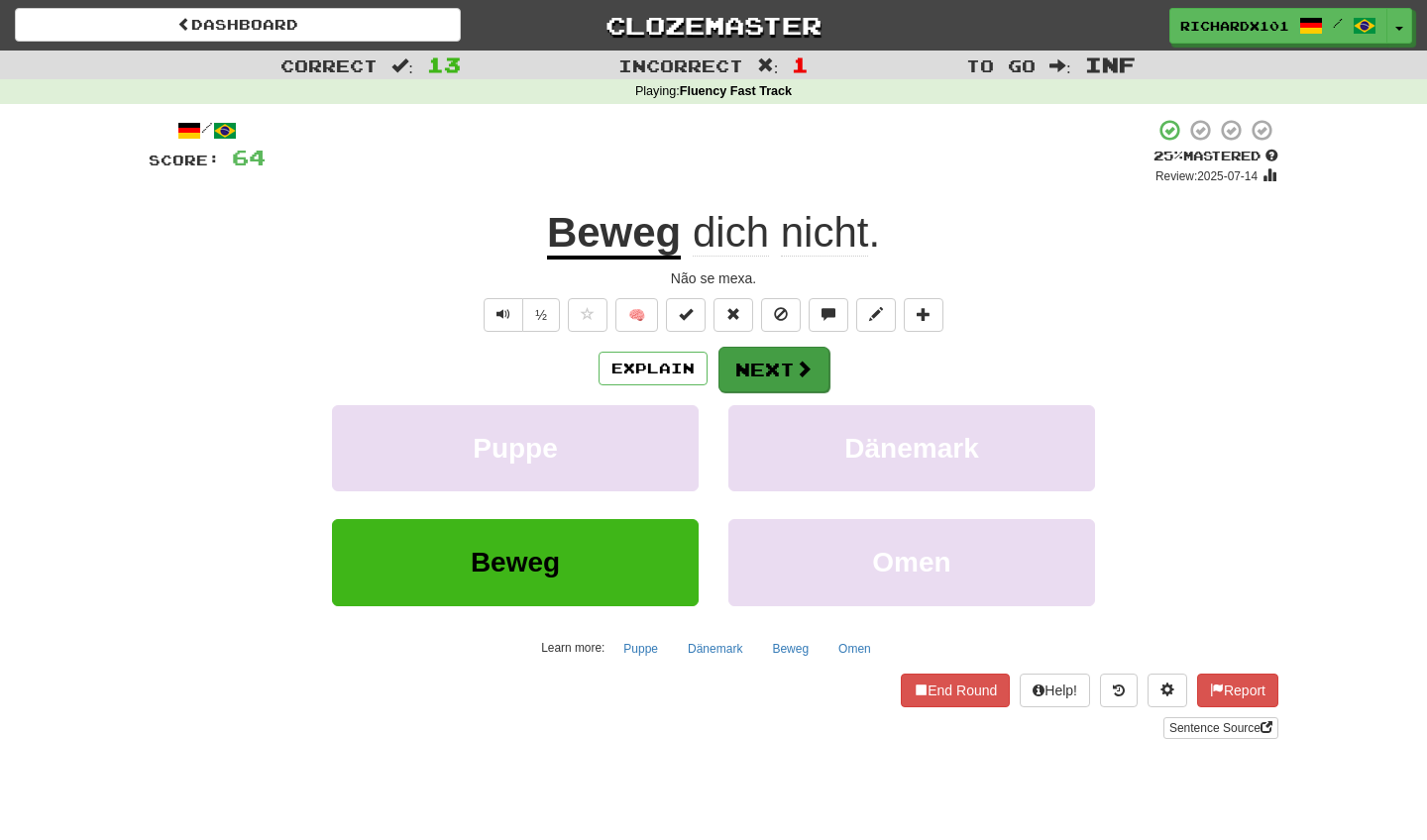 click on "Next" at bounding box center (774, 369) 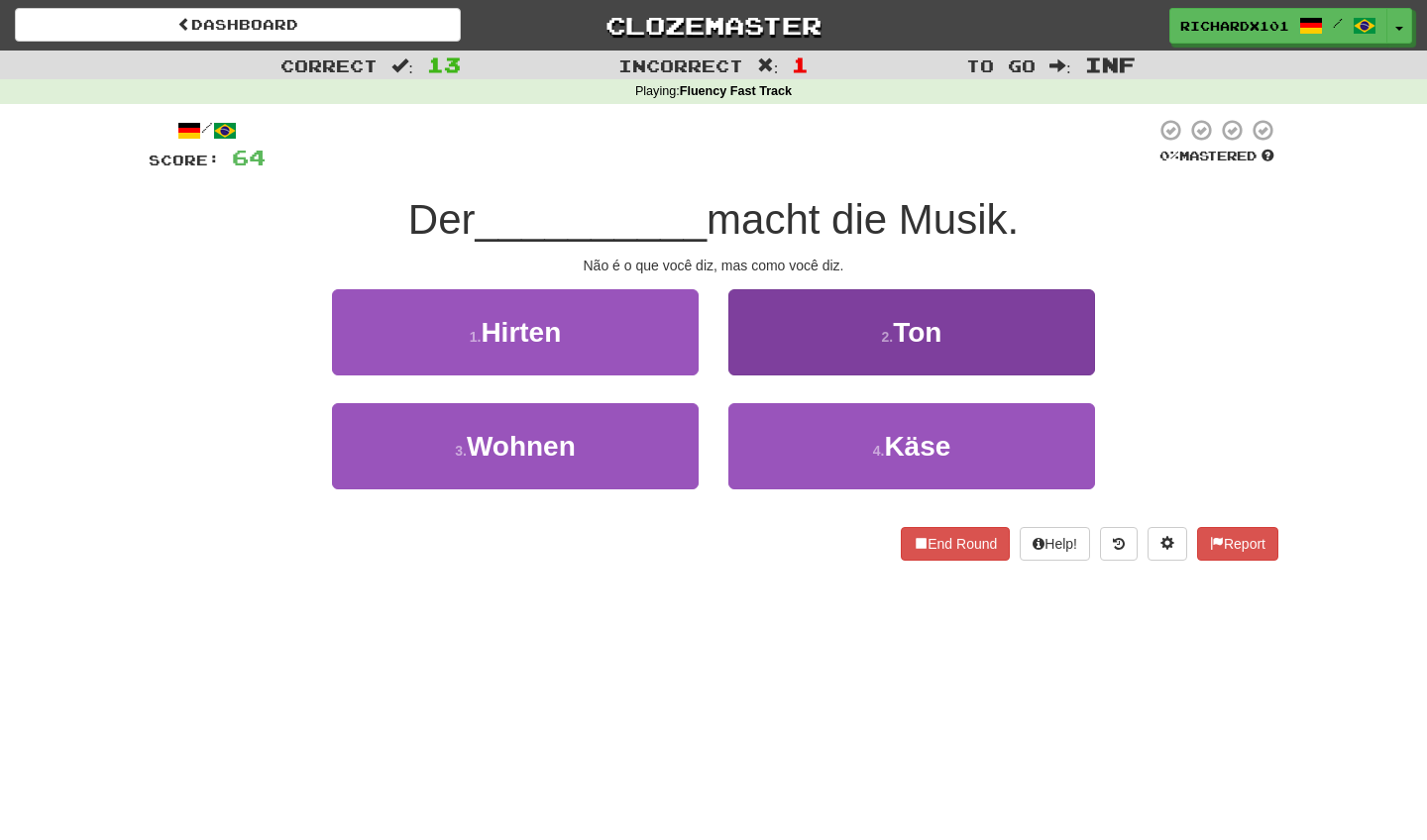 click on "2 .  Ton" at bounding box center (912, 332) 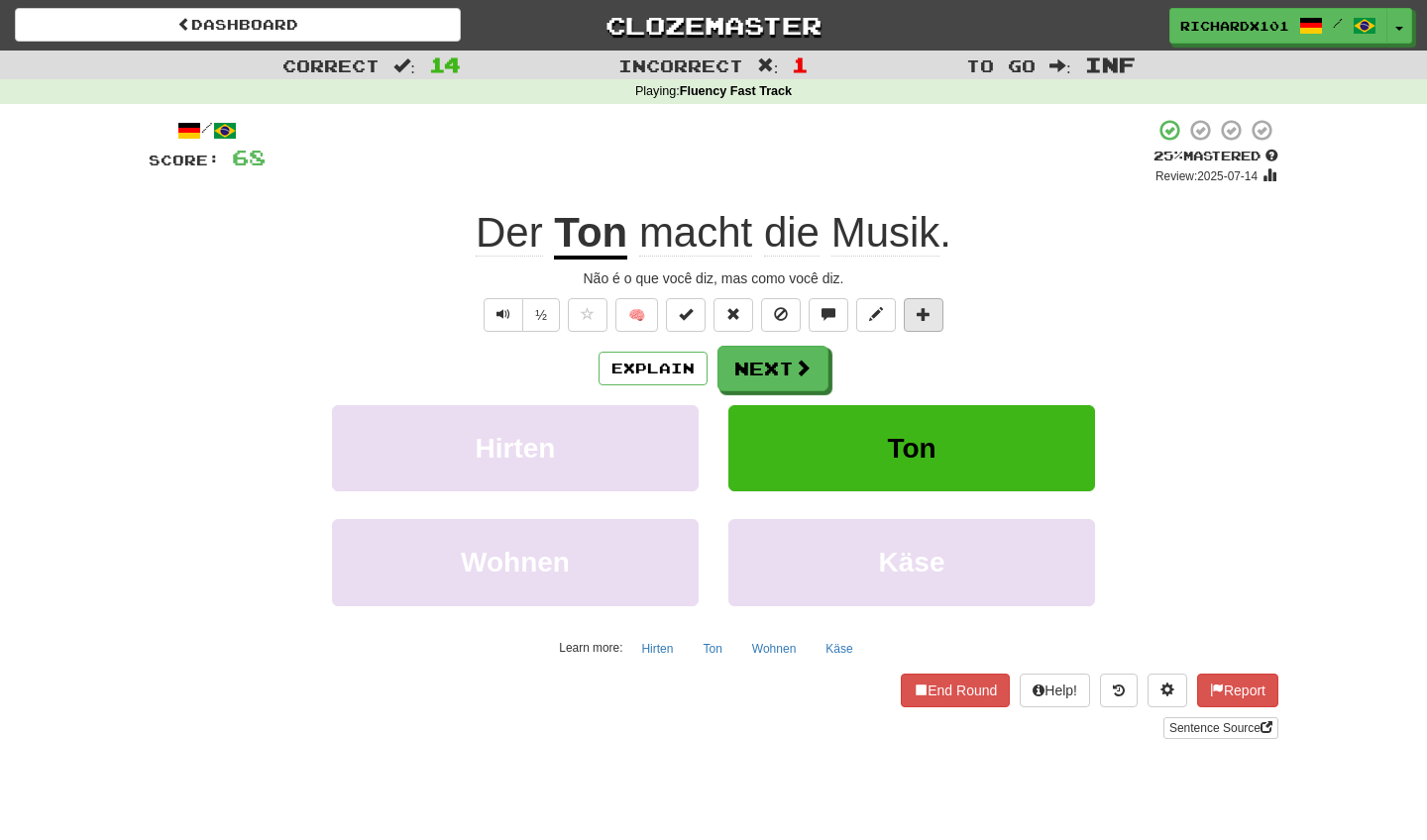 click at bounding box center [924, 315] 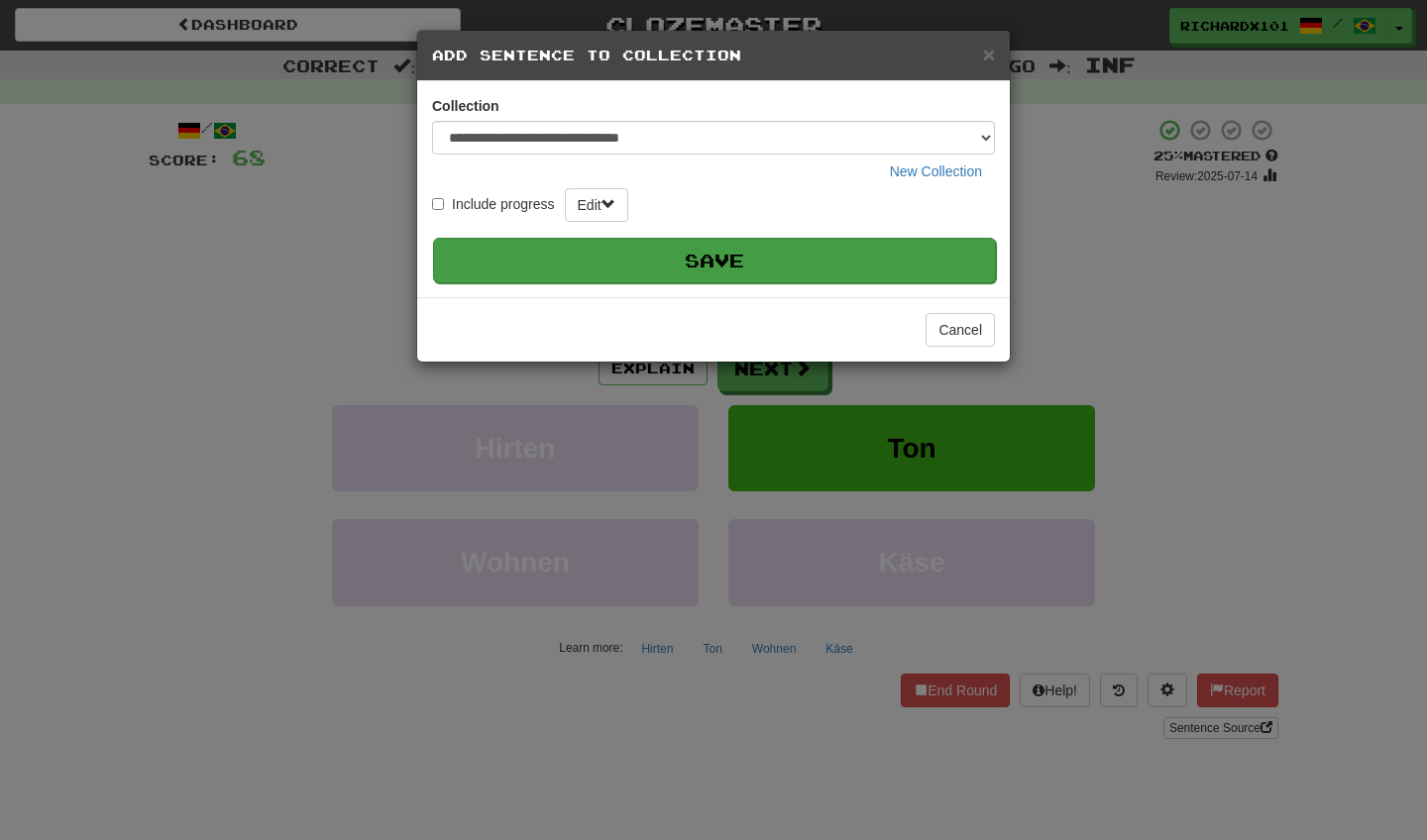 click on "Save" at bounding box center [714, 261] 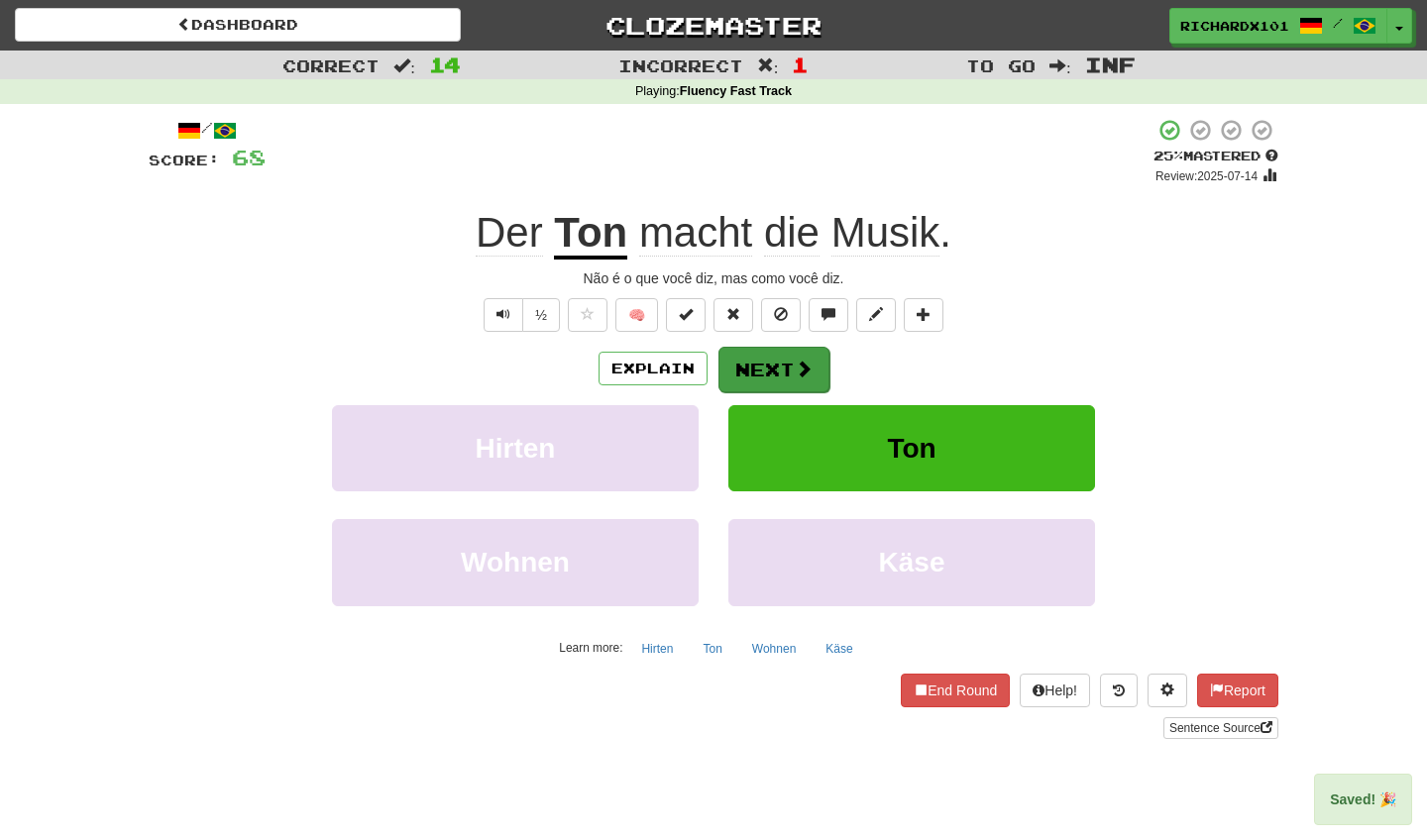 click on "Next" at bounding box center [774, 369] 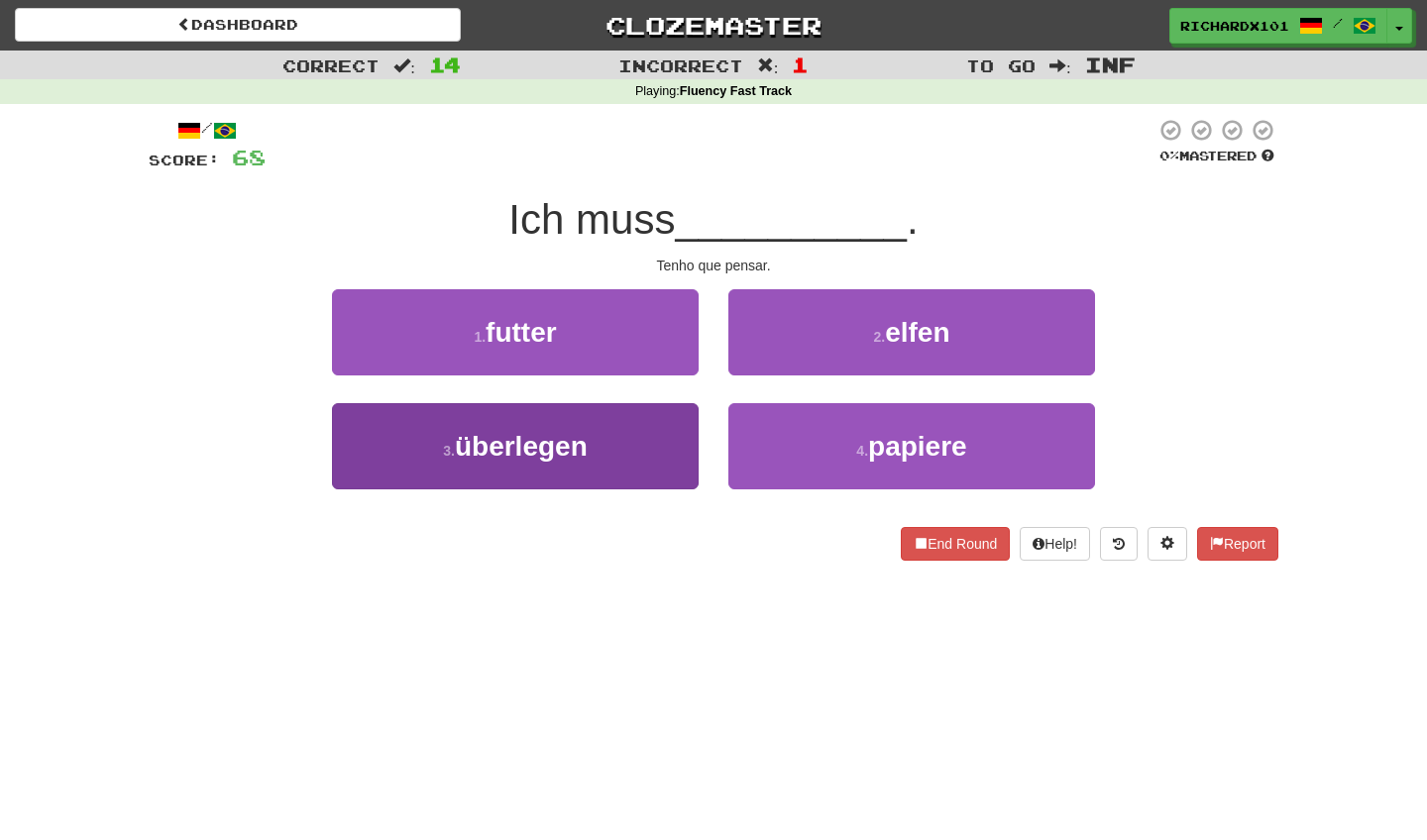 click on "3 .  überlegen" at bounding box center [515, 446] 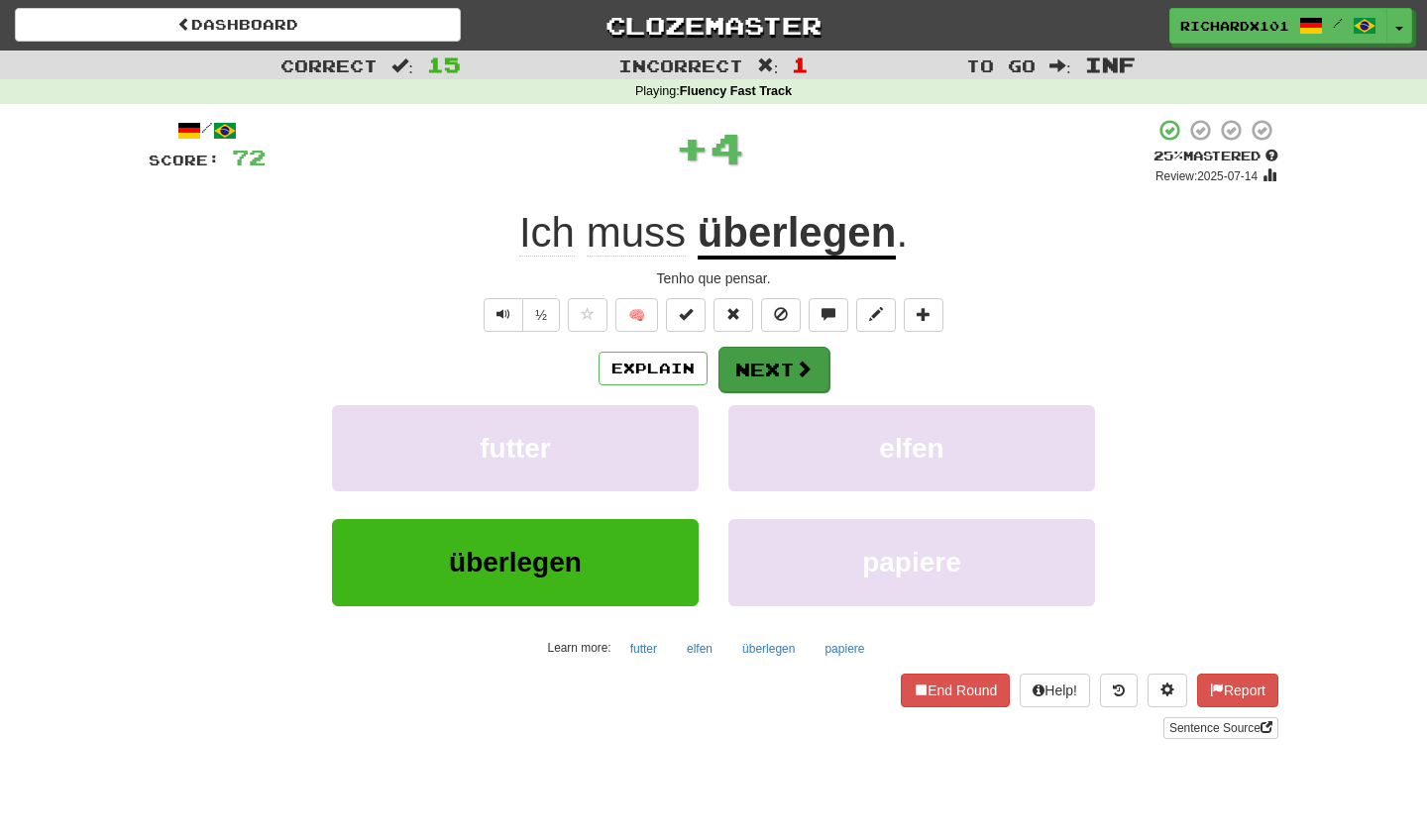 click on "Next" at bounding box center [774, 369] 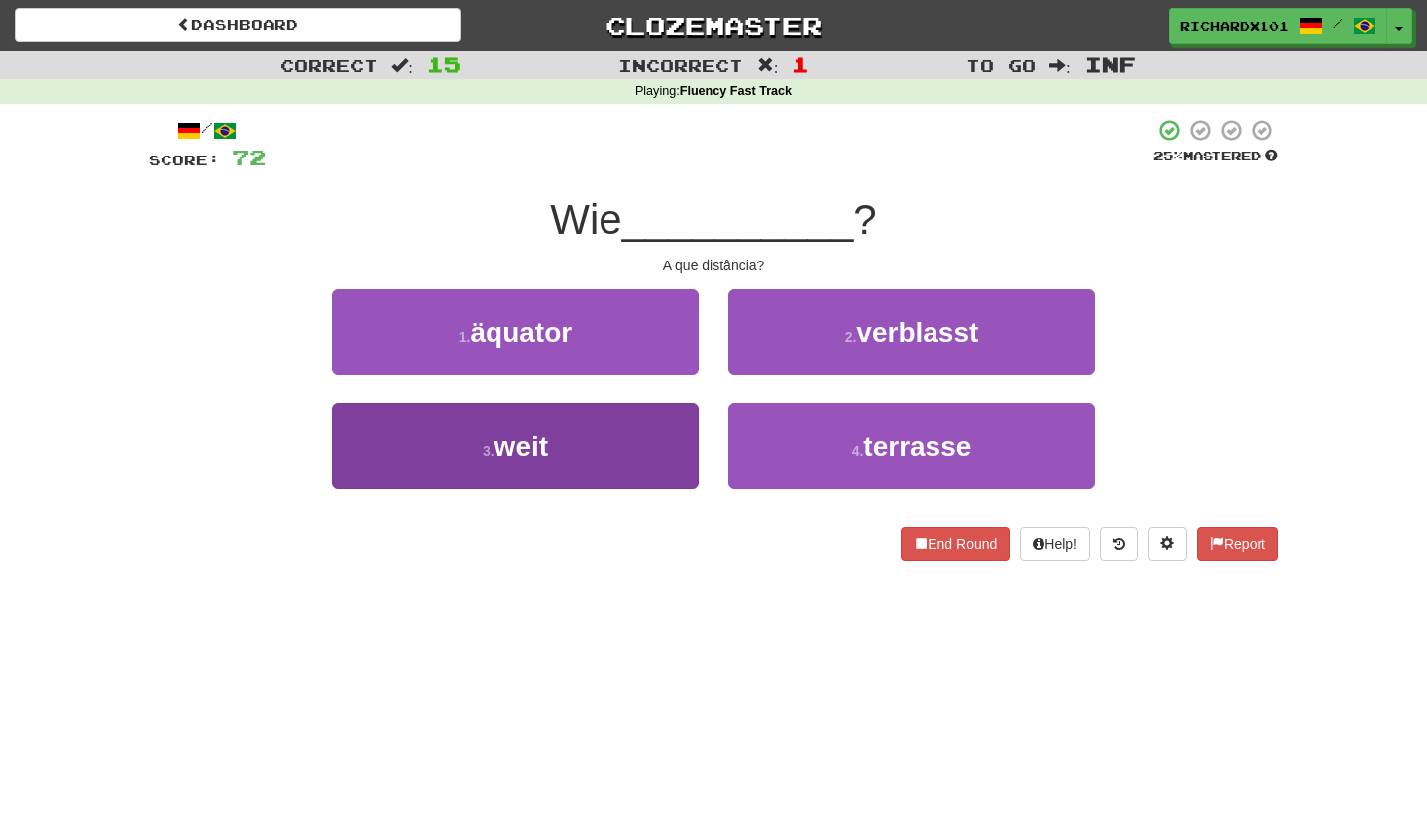 click on "3 .  weit" at bounding box center (515, 446) 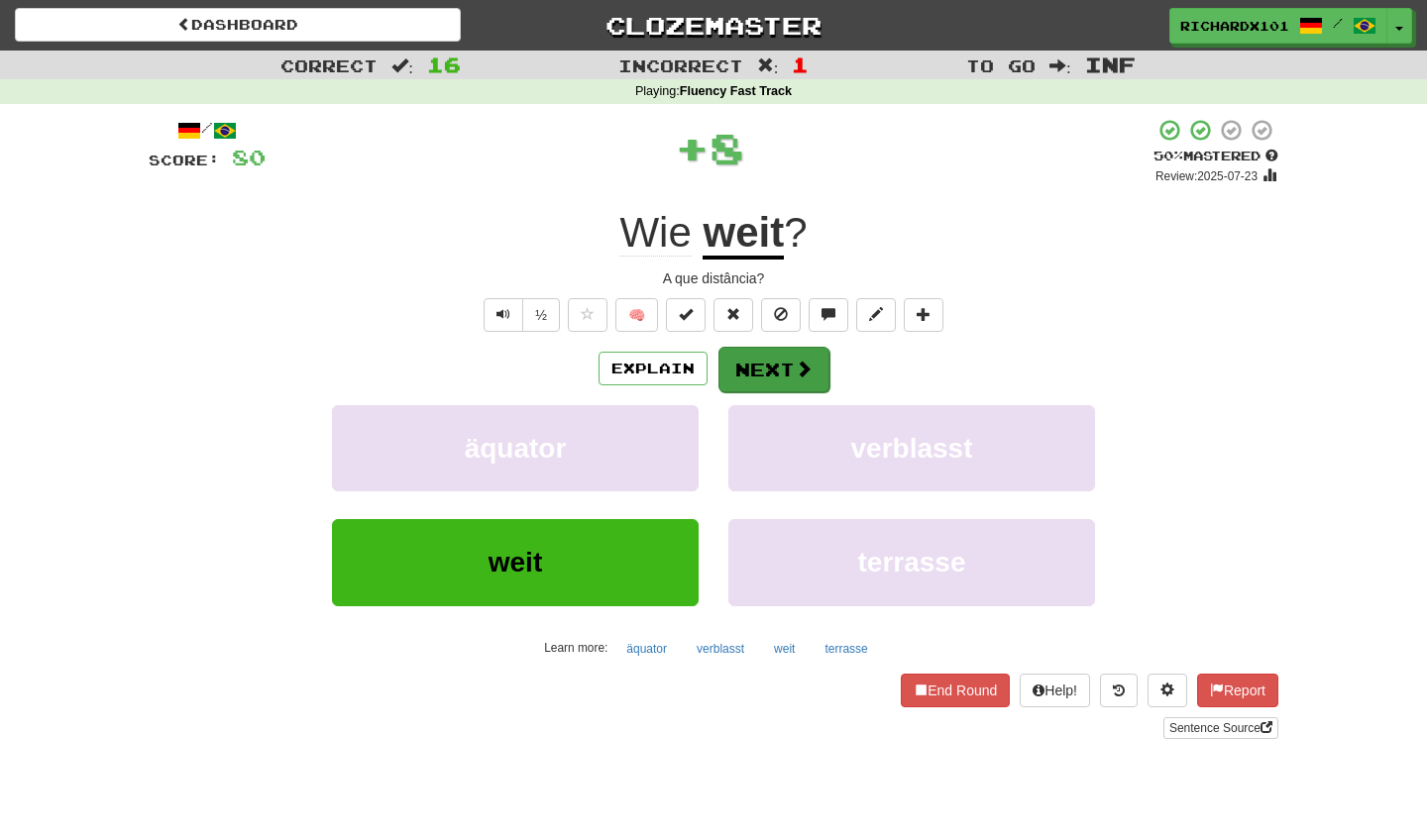 click on "Next" at bounding box center [774, 369] 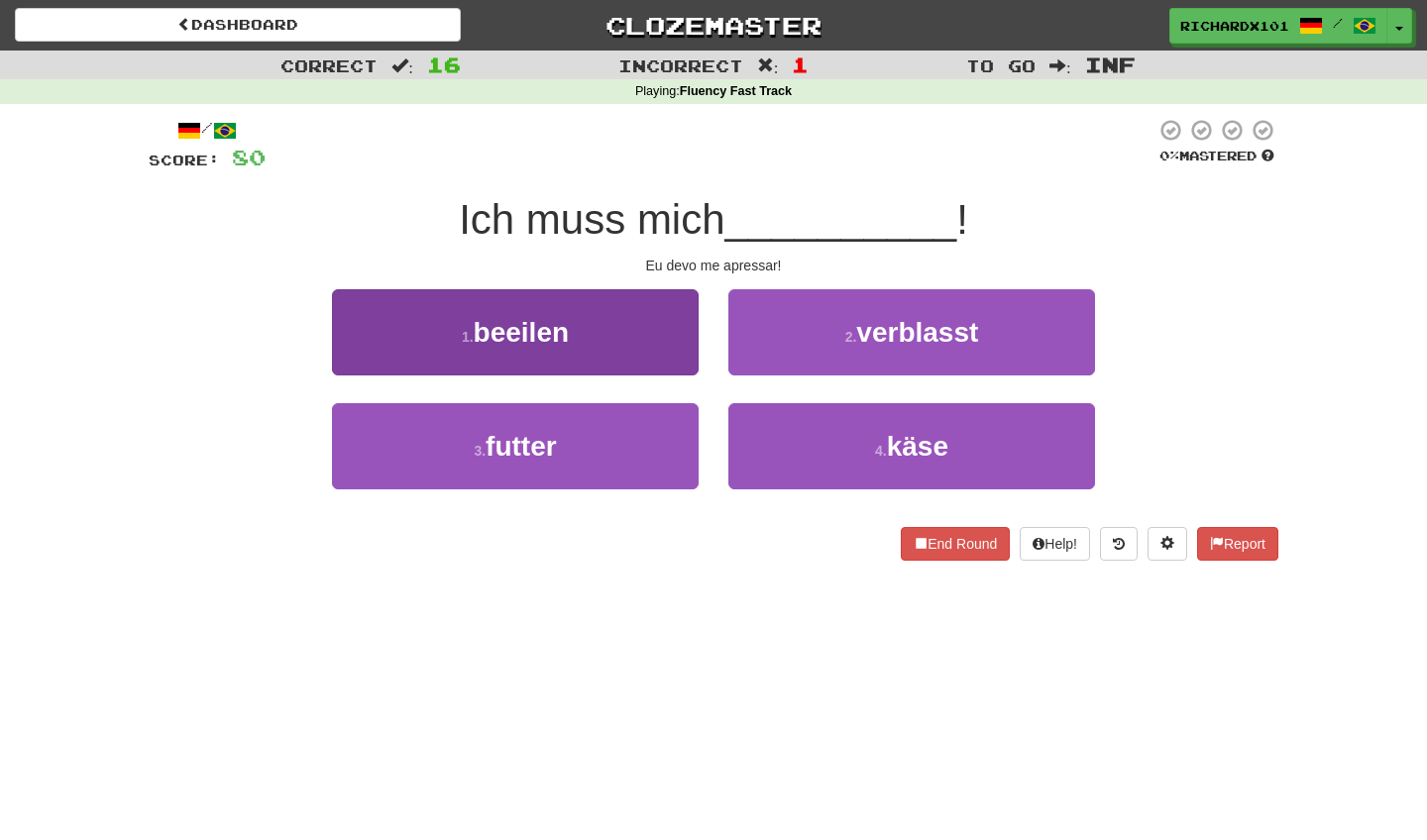 click on "1 .  beeilen" at bounding box center [515, 332] 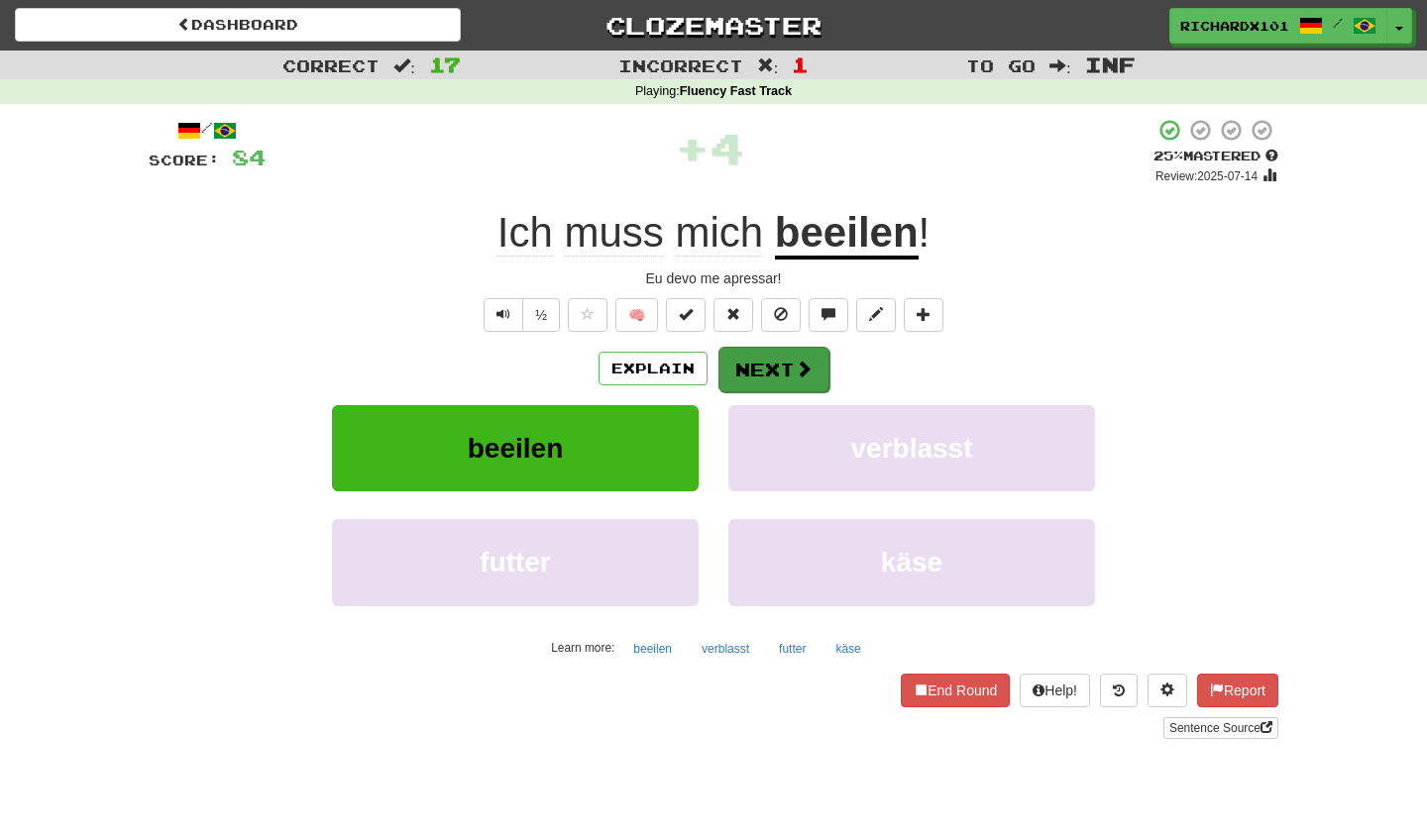 click on "Next" at bounding box center (774, 369) 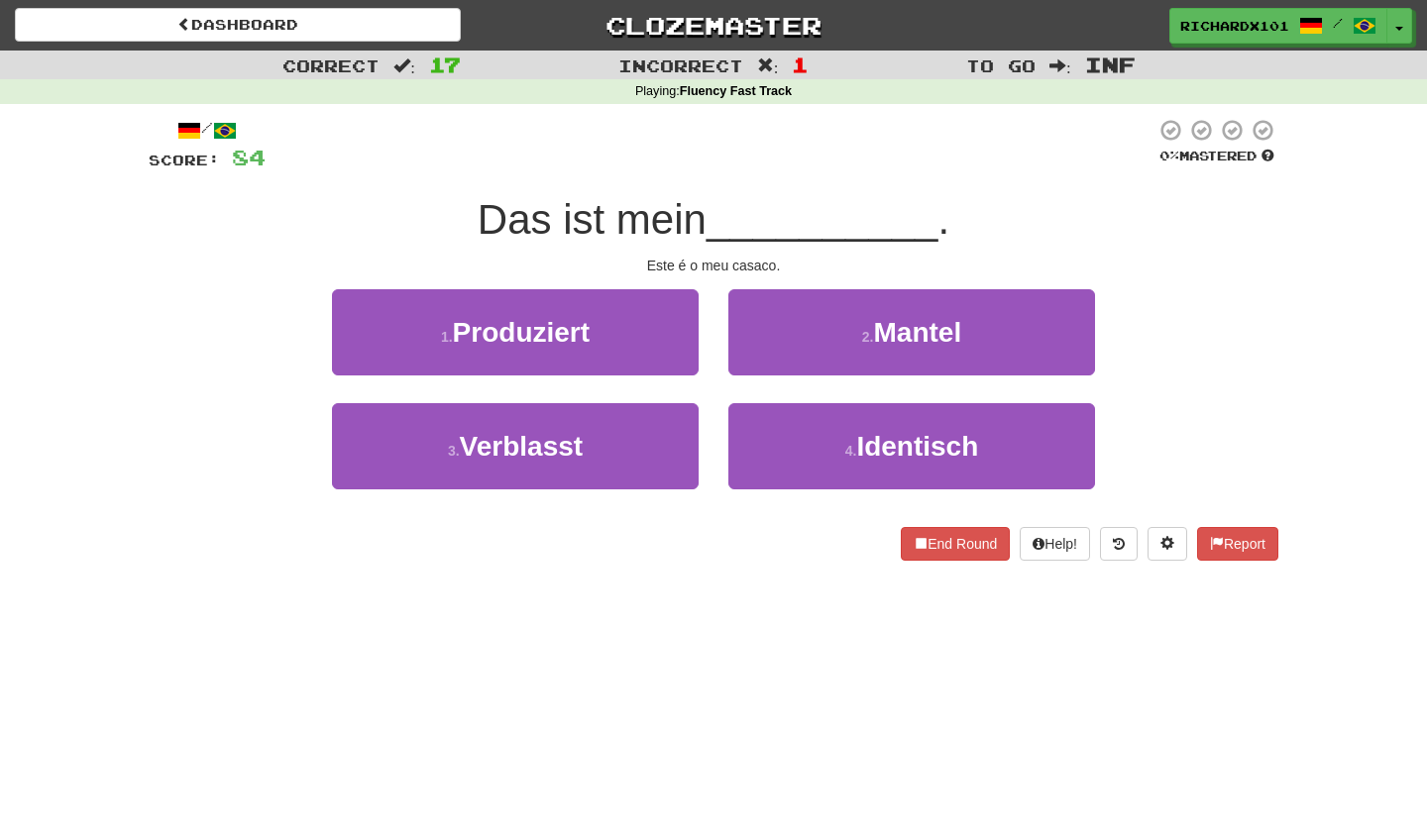 click on "2 .  Mantel" at bounding box center [912, 332] 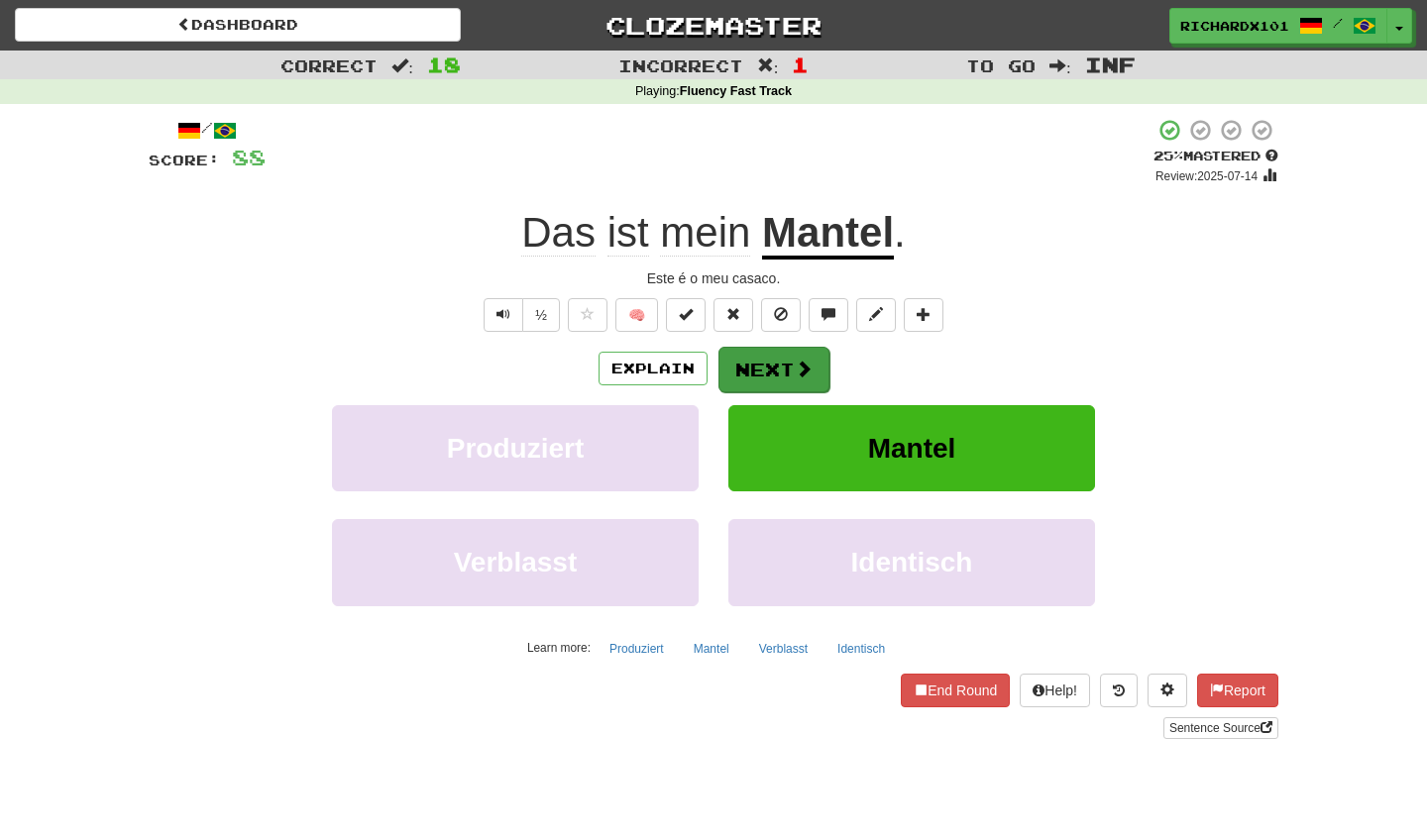 click on "Next" at bounding box center [774, 369] 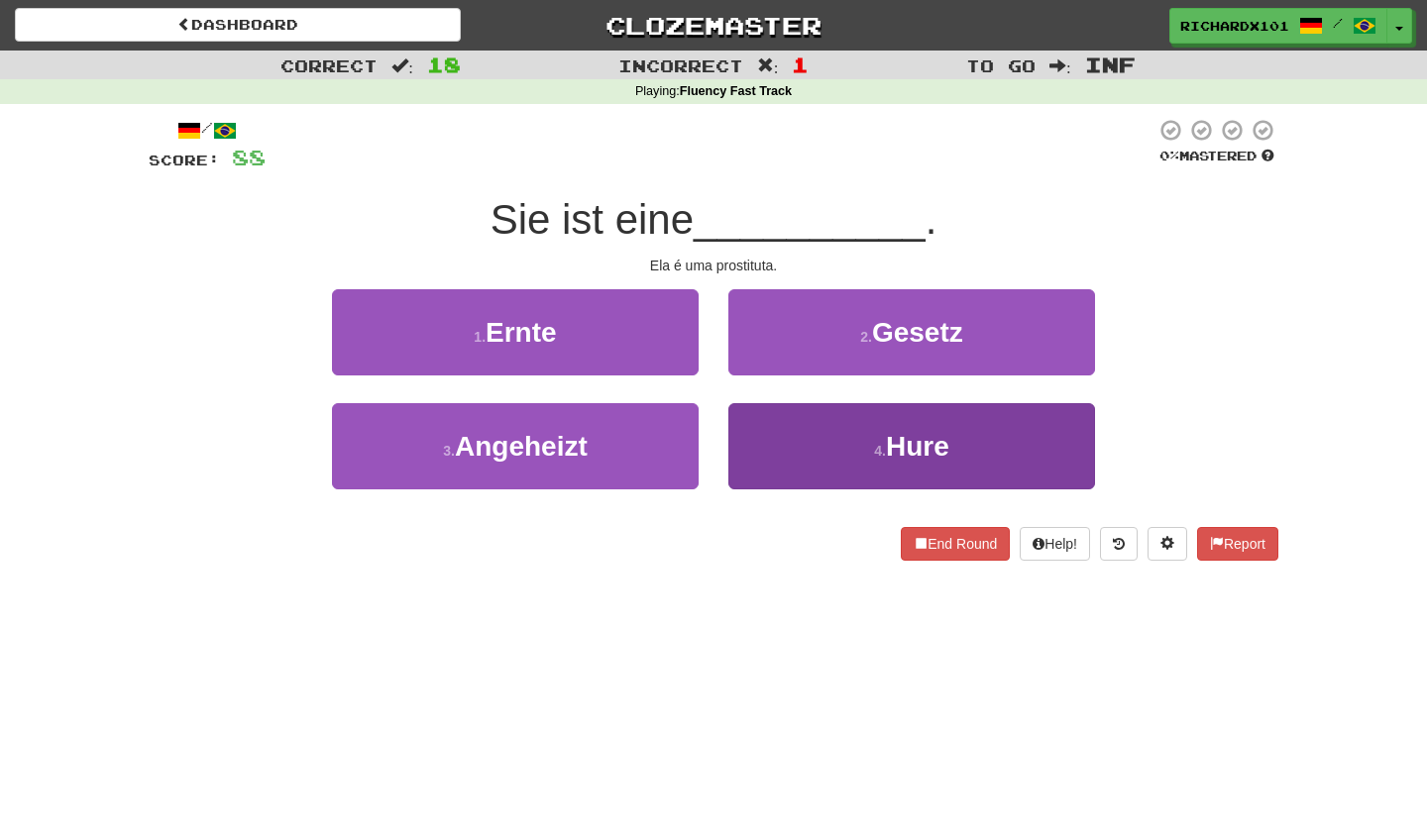 click on "4 .  Hure" at bounding box center (912, 446) 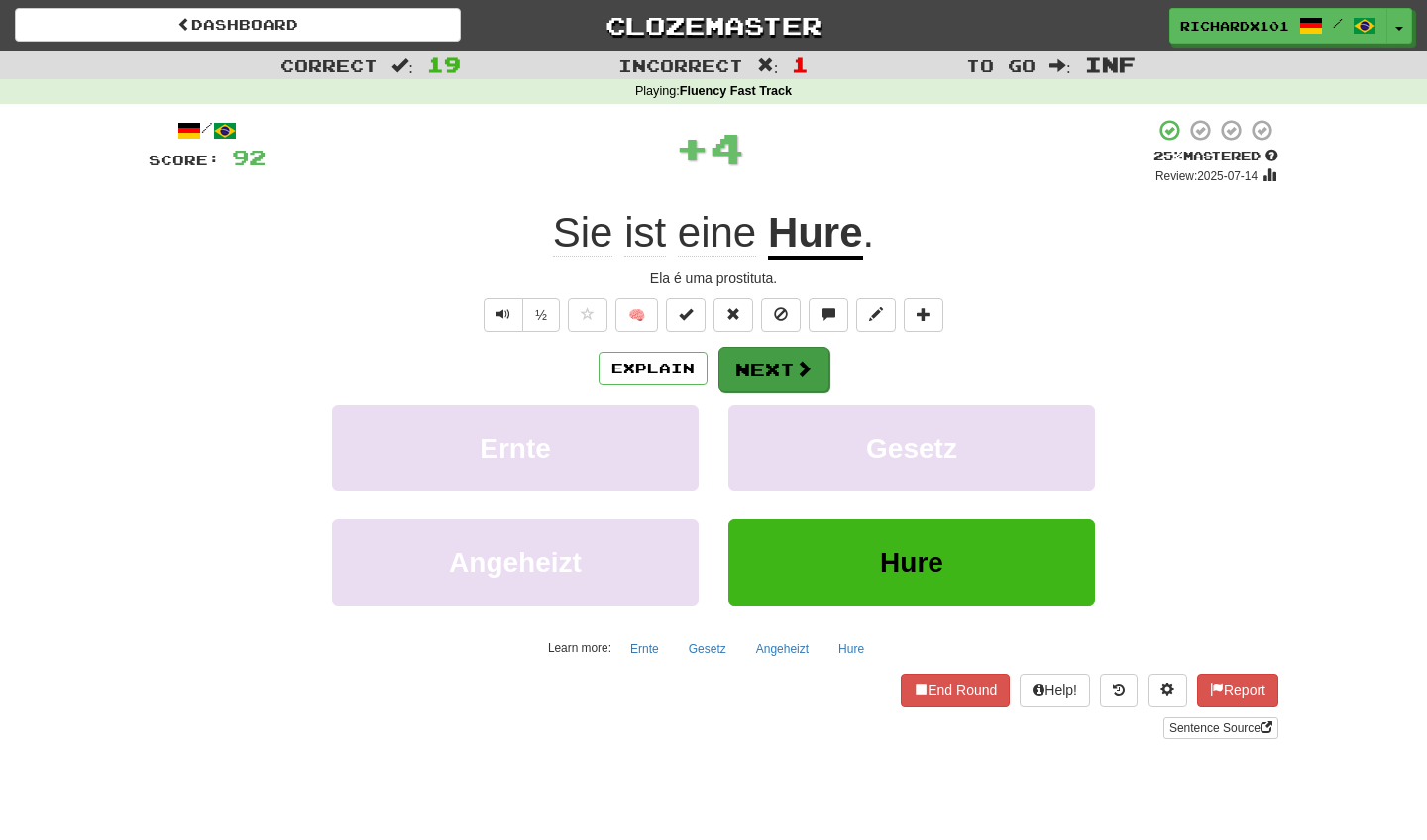 click on "Next" at bounding box center [774, 369] 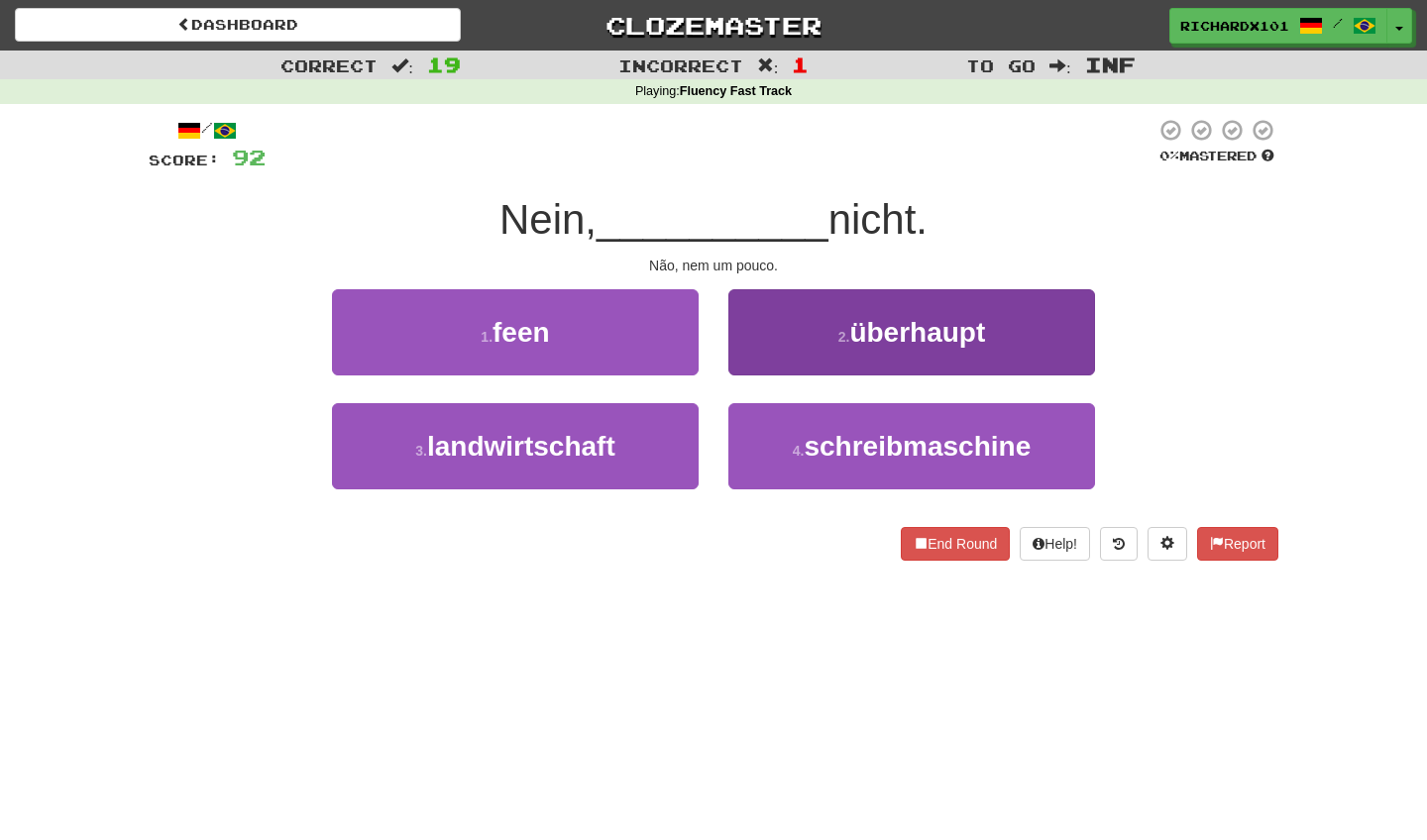 click on "2 .  überhaupt" at bounding box center [912, 332] 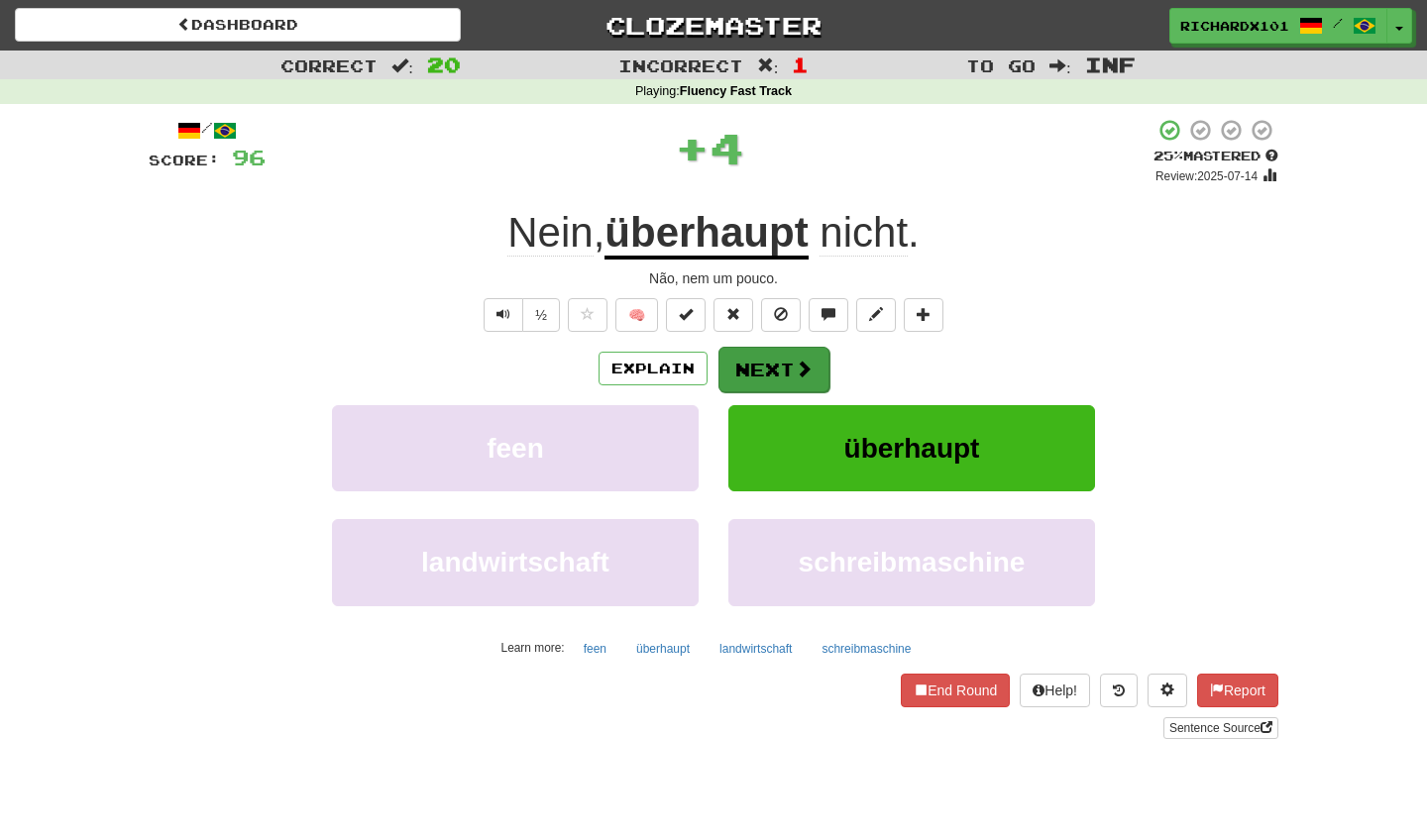 click on "Next" at bounding box center (774, 369) 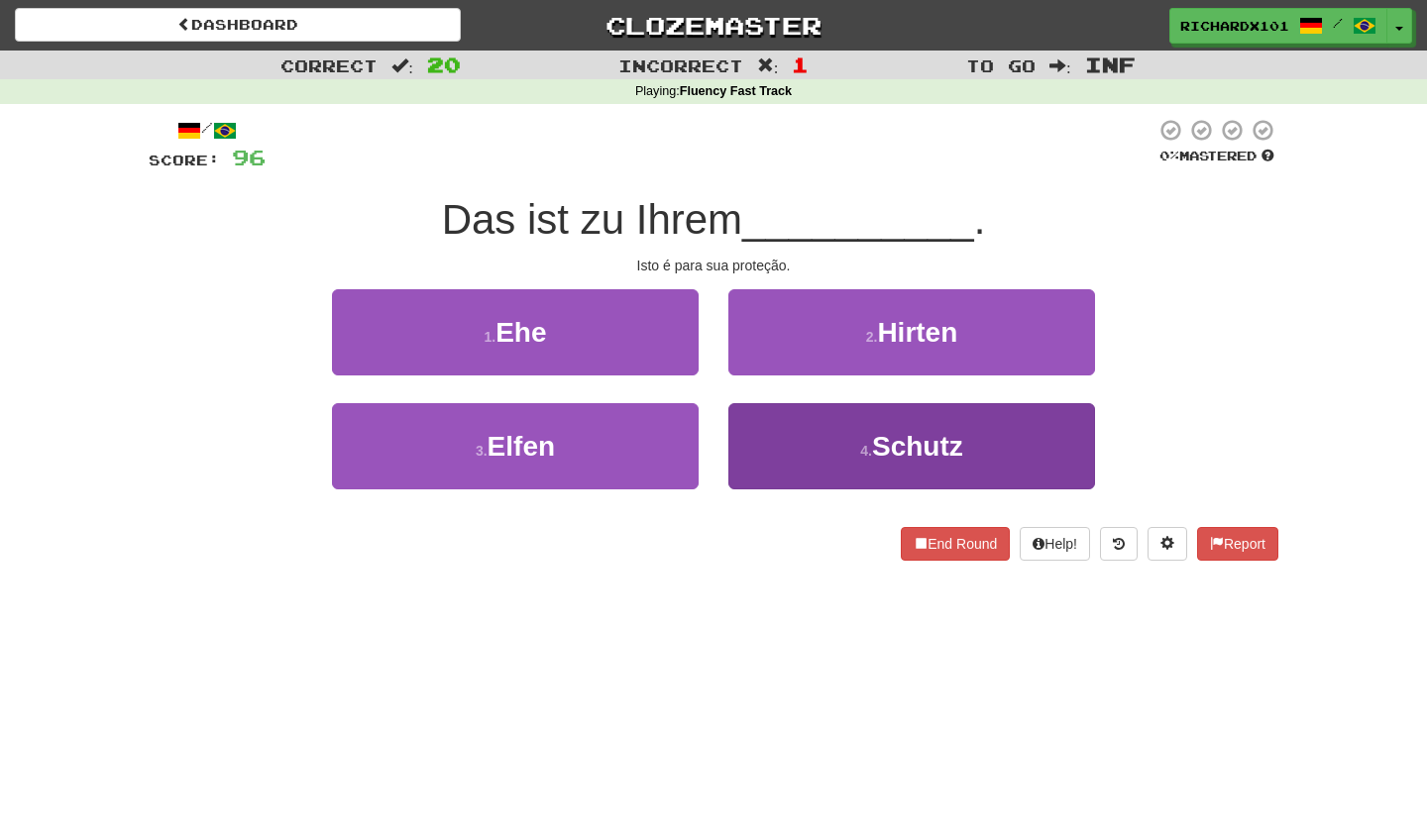 click on "4 .  Schutz" at bounding box center (912, 446) 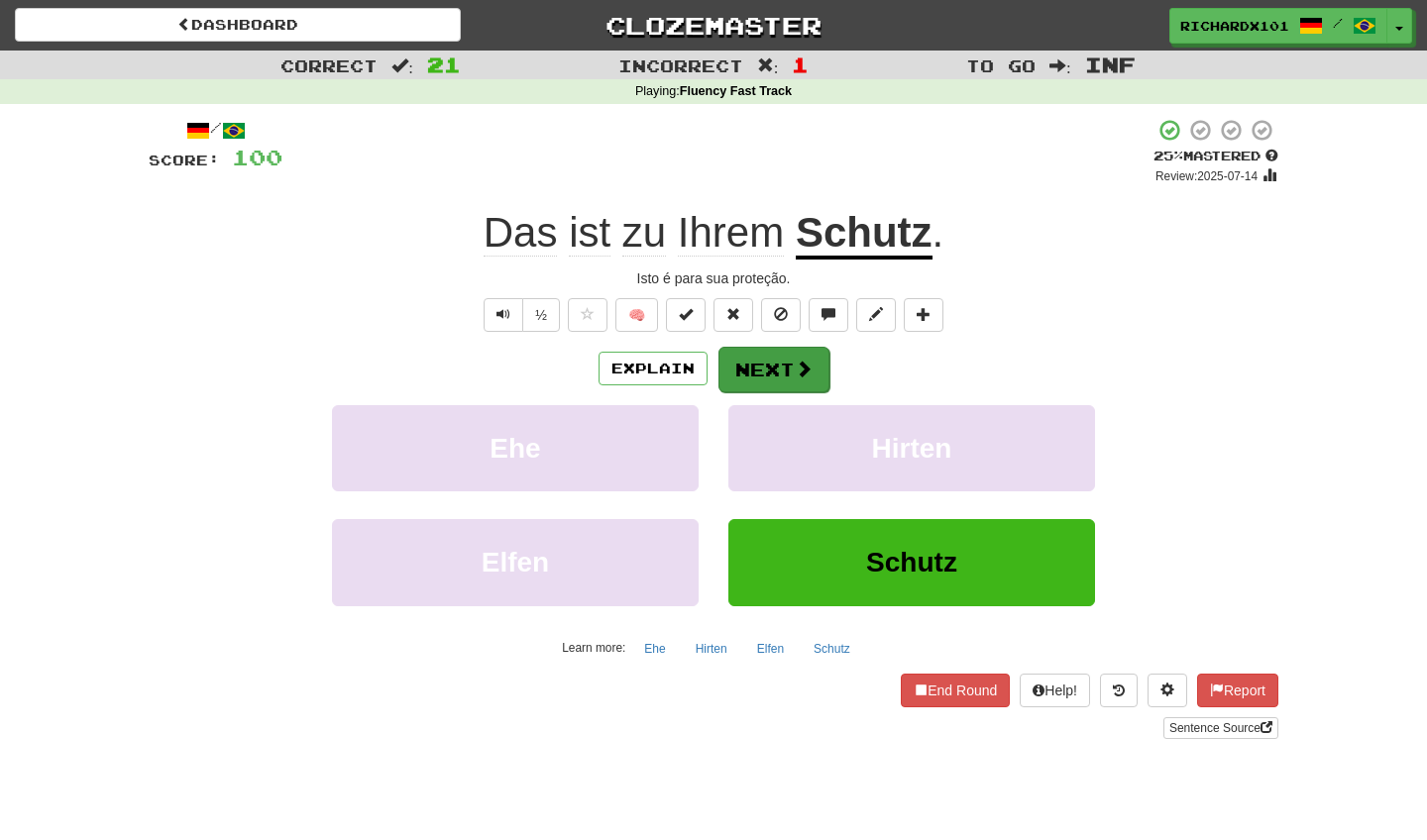 click on "Next" at bounding box center (774, 369) 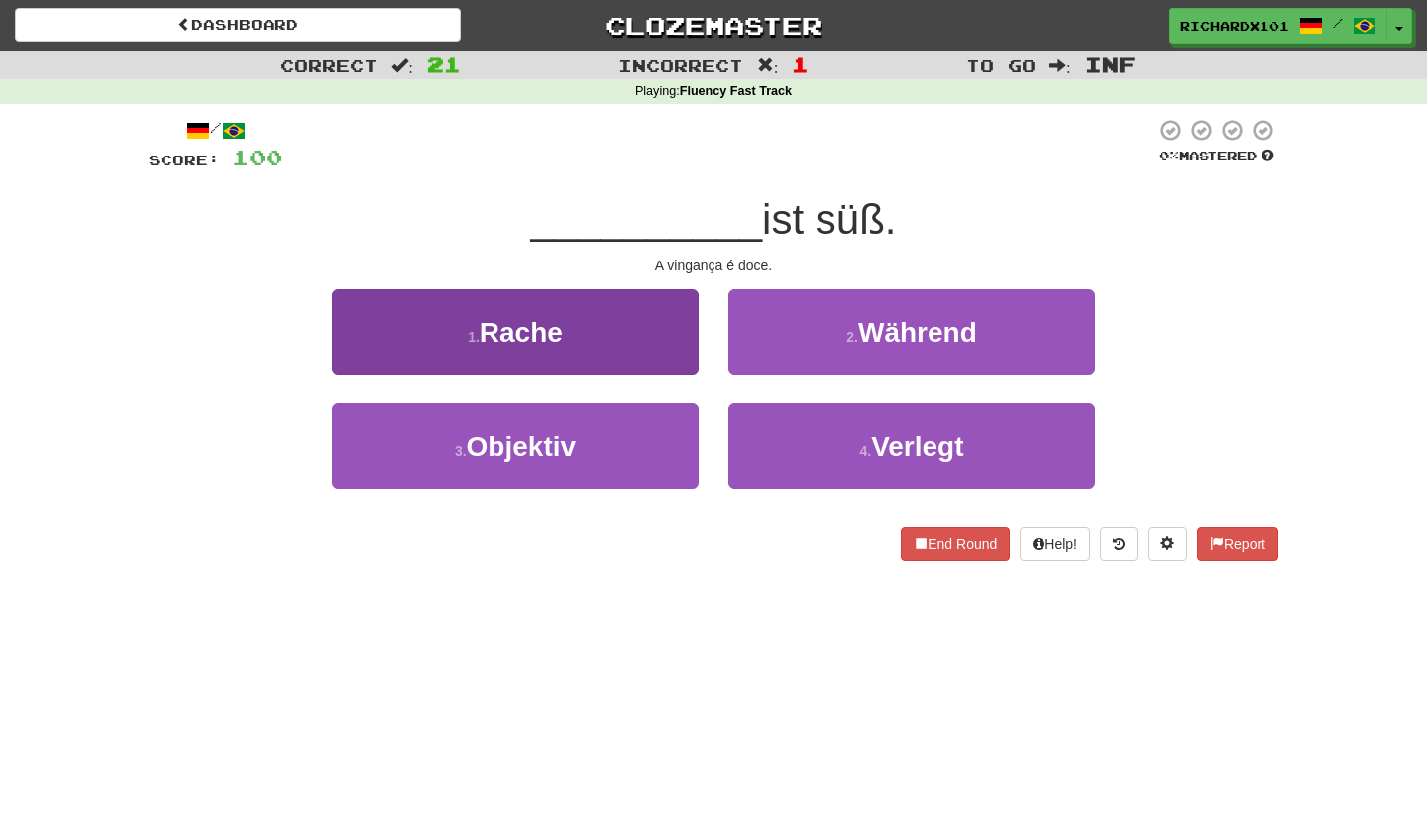 click on "1 .  Rache" at bounding box center (515, 332) 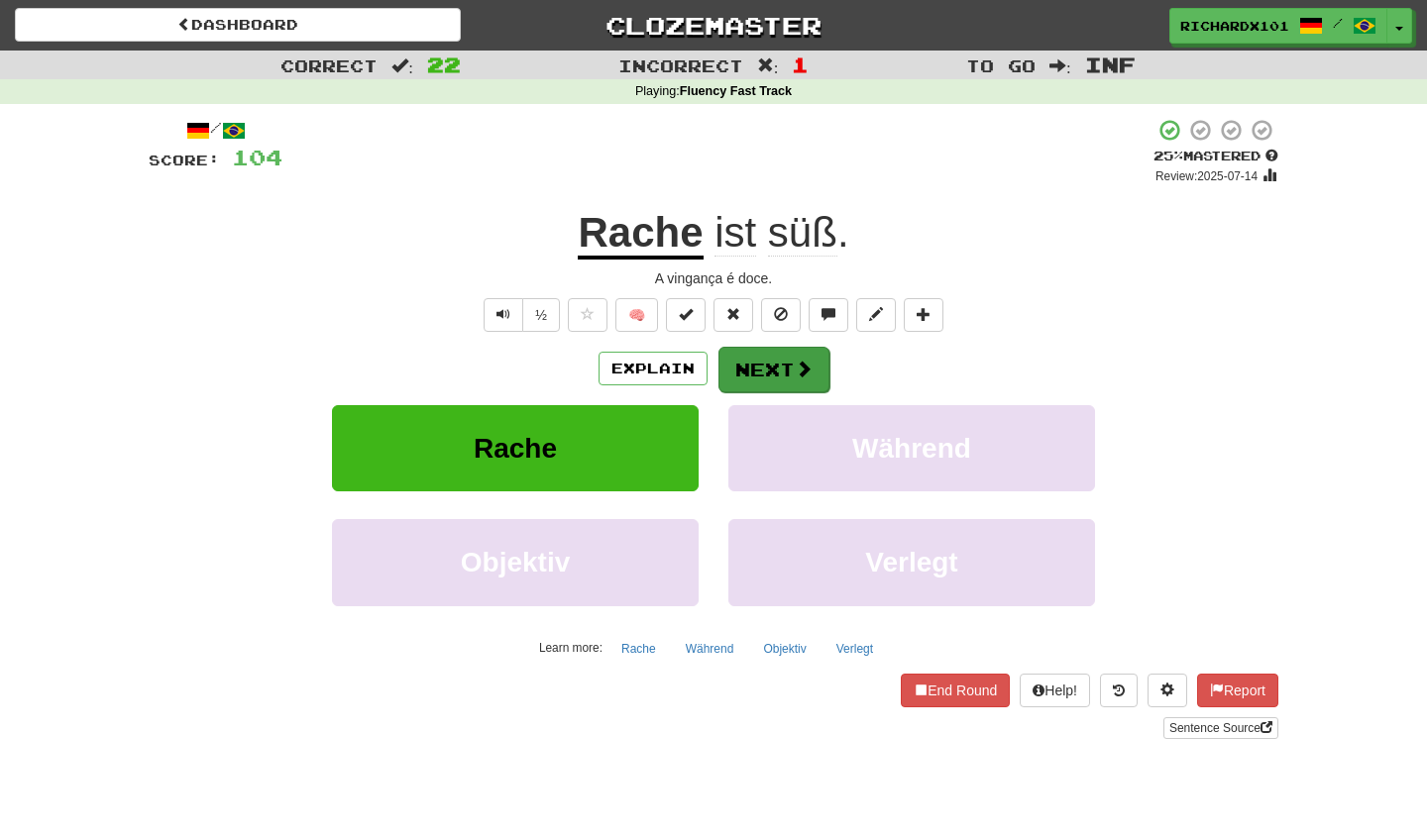 click on "Next" at bounding box center (774, 369) 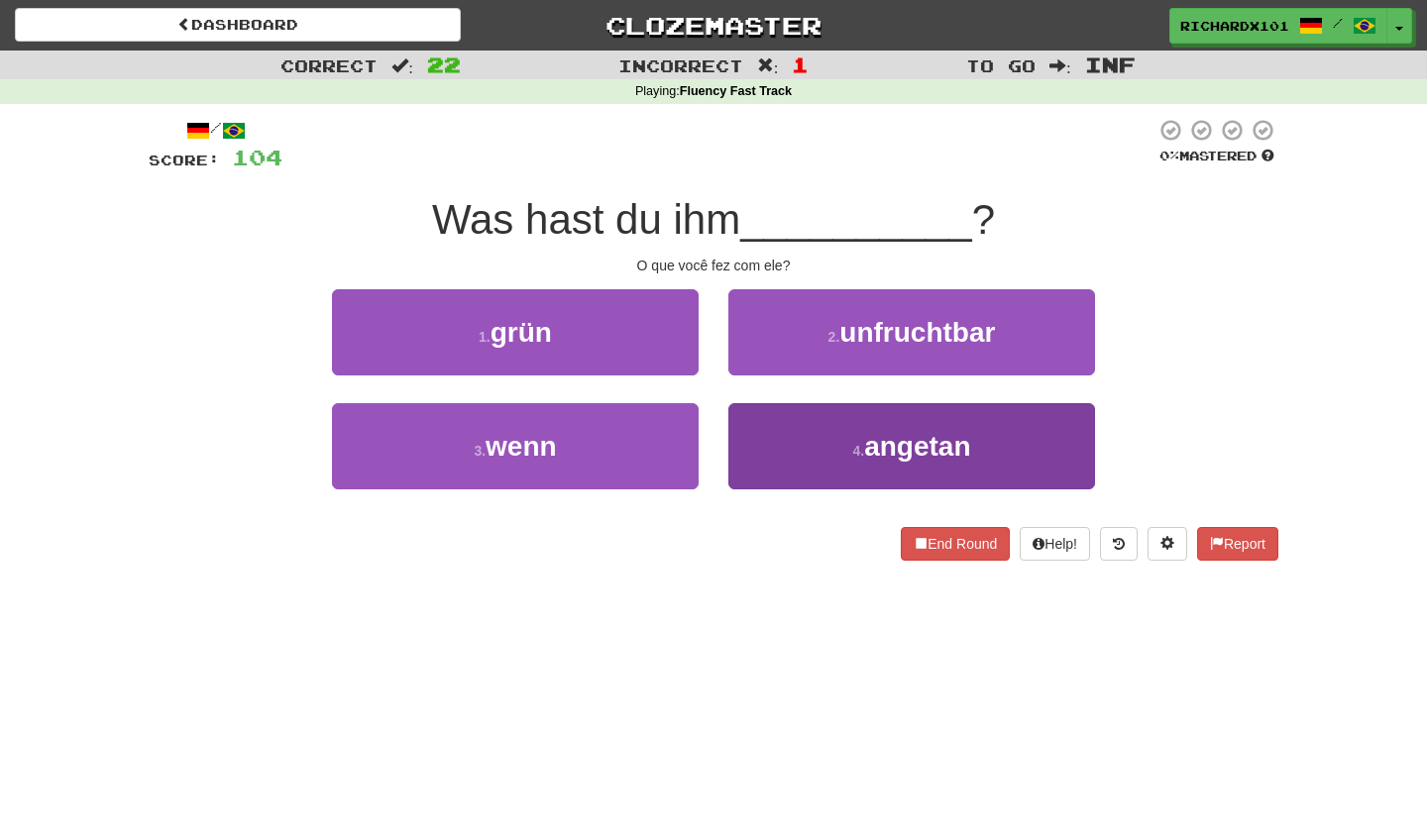 click on "4 .  angetan" at bounding box center [912, 446] 